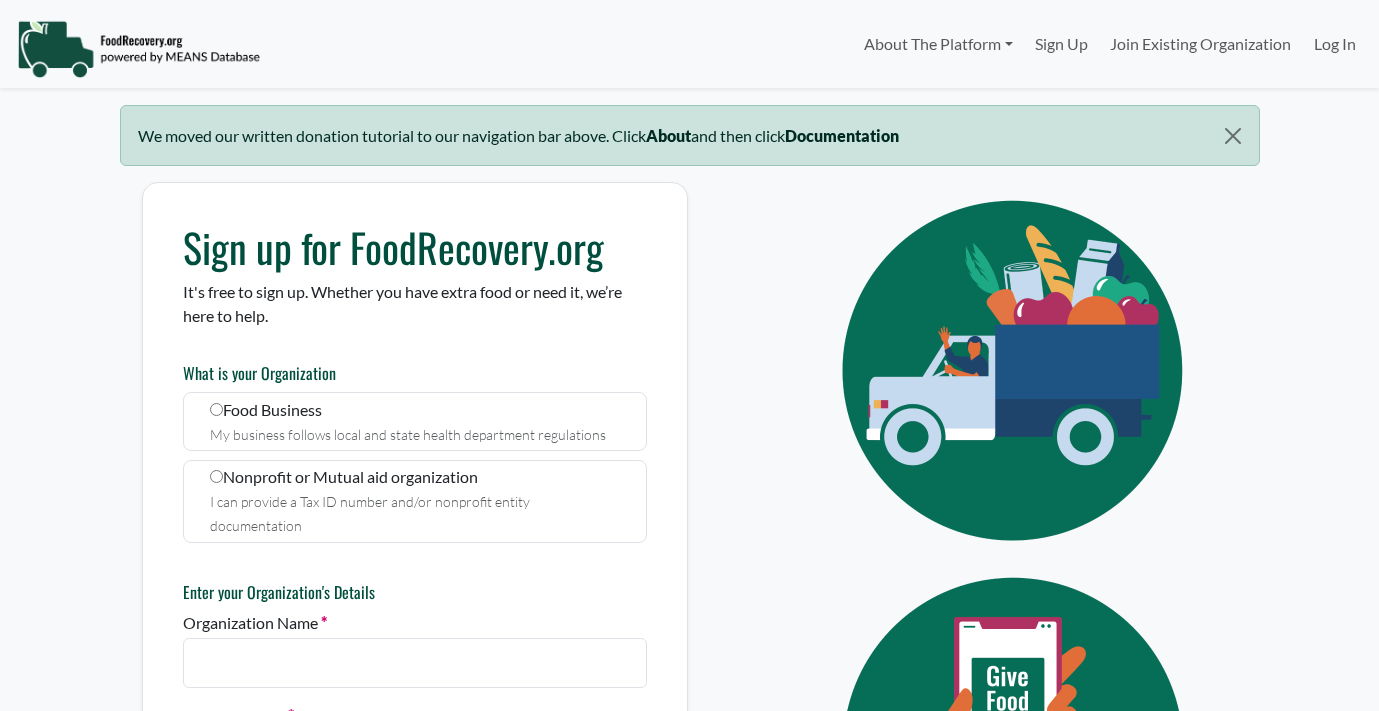 scroll, scrollTop: 0, scrollLeft: 0, axis: both 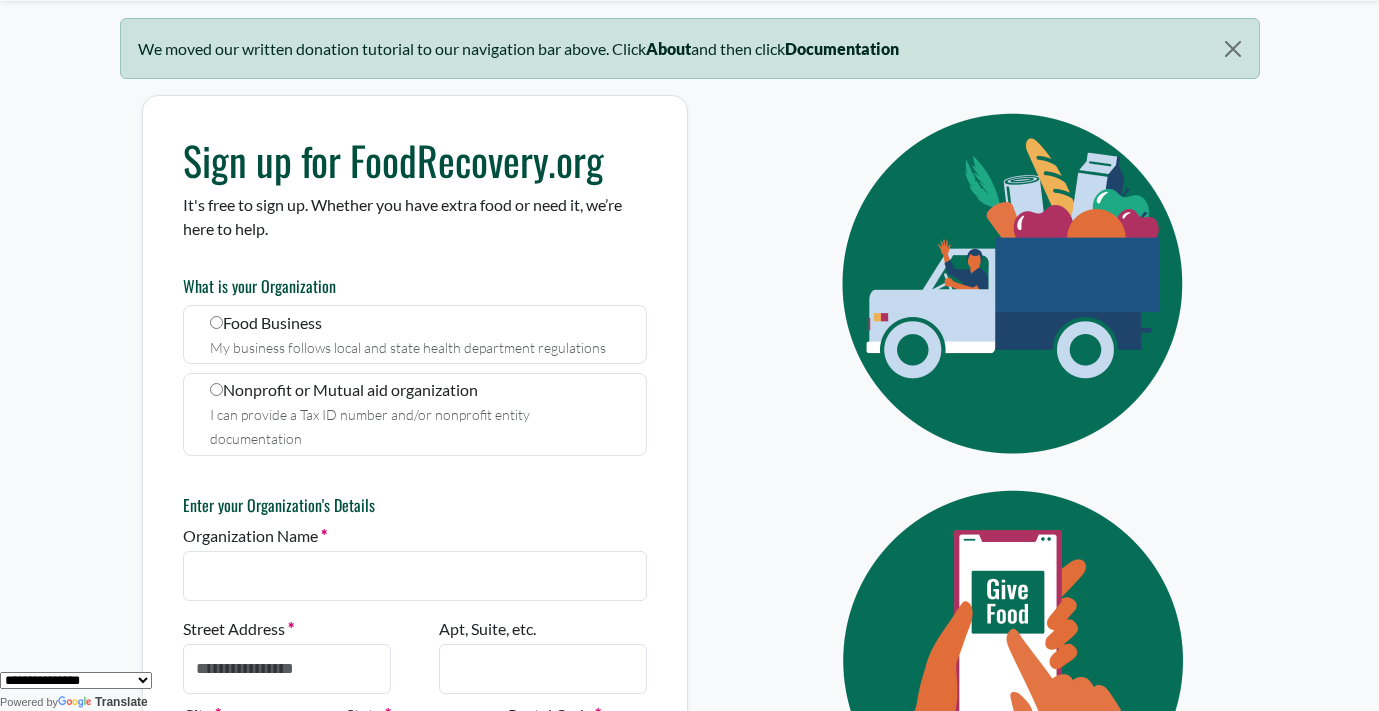 click on "Nonprofit or Mutual aid organization
I can provide a Tax ID number and/or nonprofit entity documentation" at bounding box center (415, 414) 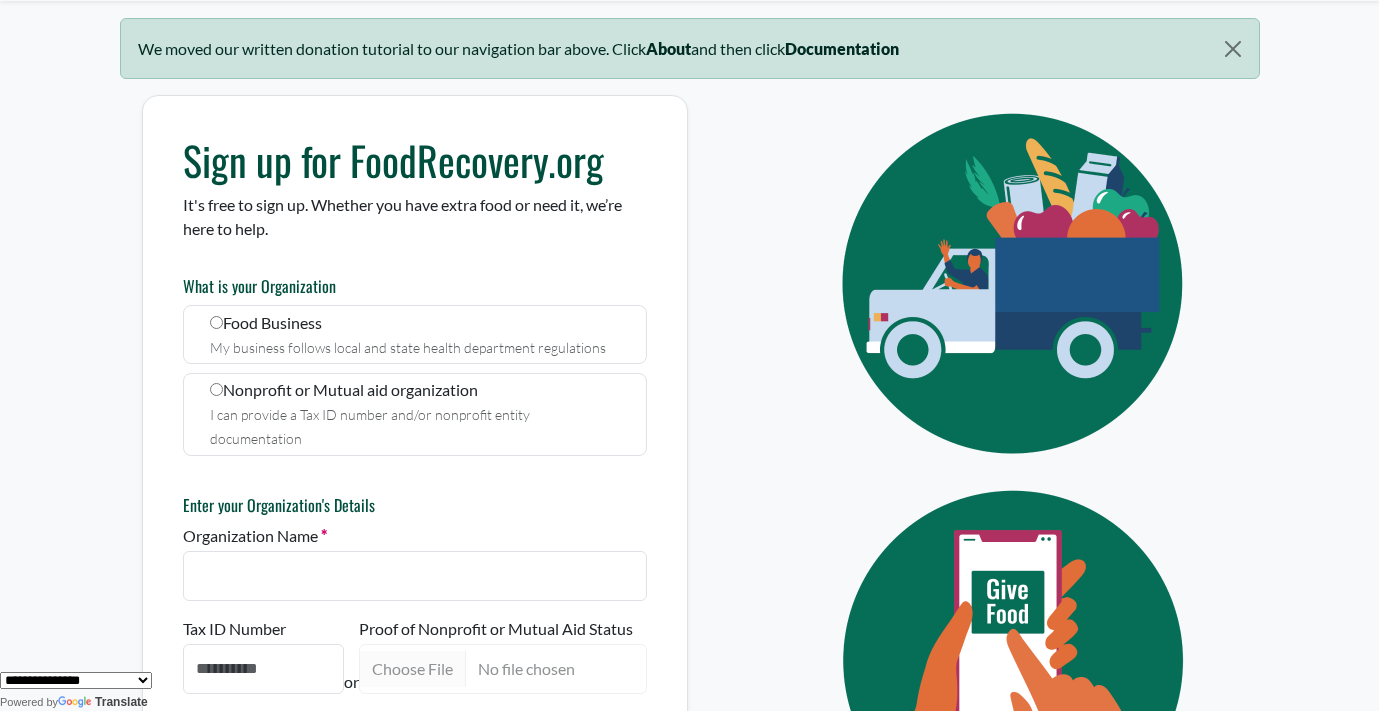 scroll, scrollTop: 143, scrollLeft: 0, axis: vertical 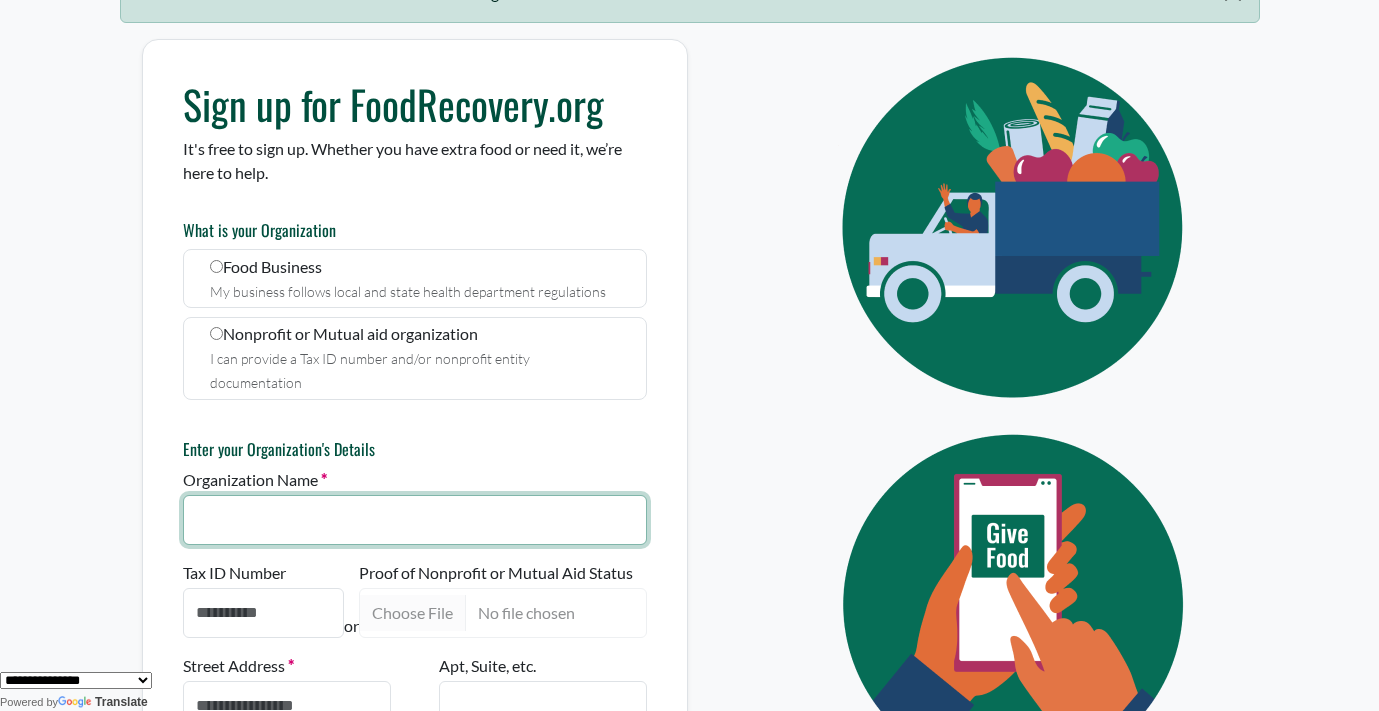 click on "Organization Name" at bounding box center [415, 520] 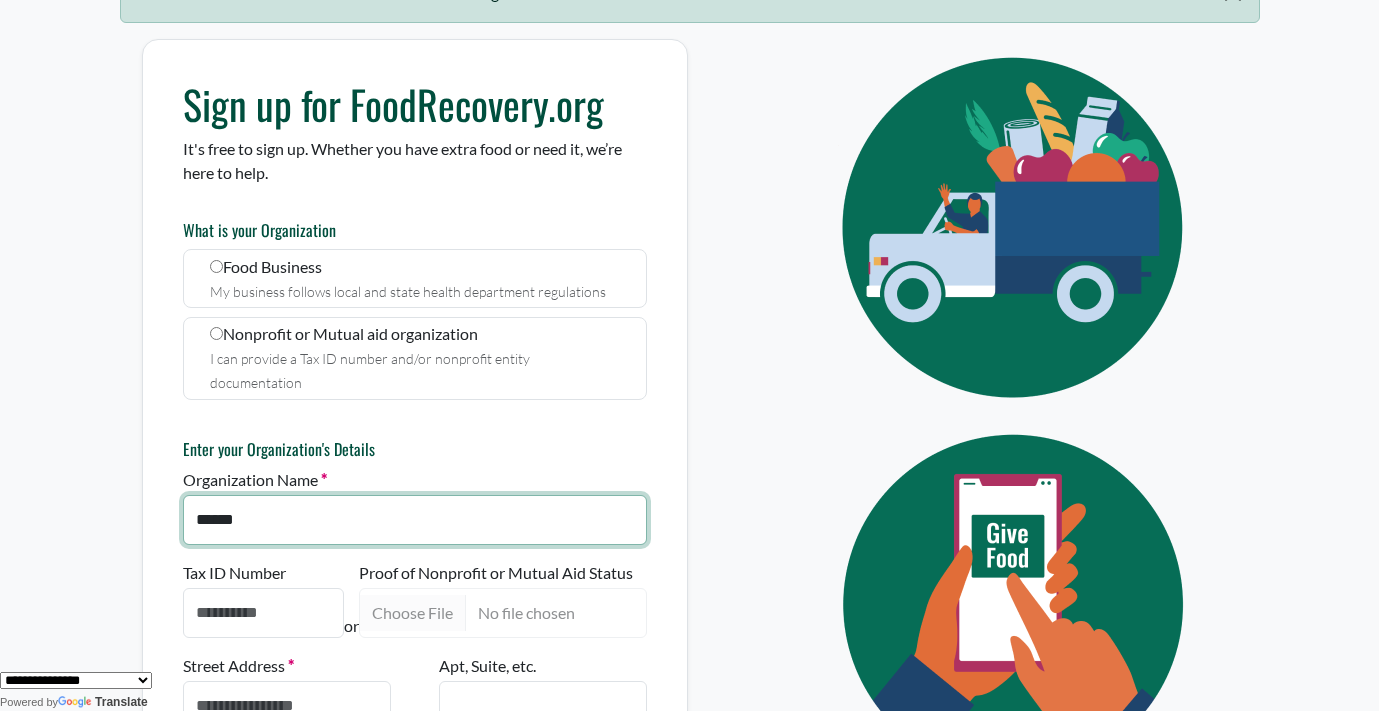 type on "******" 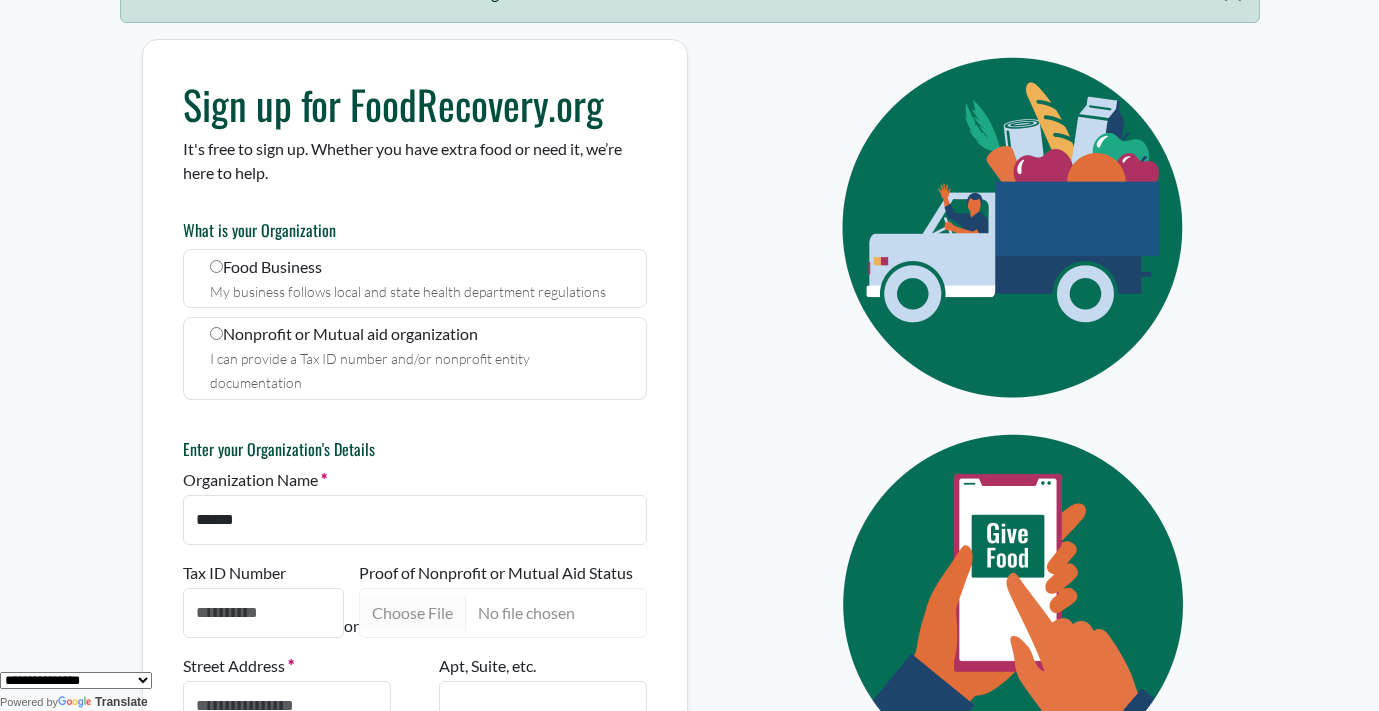 click on "About The Platform
How It Works
FAQs
Documentation
Sign Up
Join Existing Organization
Log In
We moved our written donation tutorial to our navigation bar above. Click  About  and then click  Documentation
Sign up for FoodRecovery.org
It's free to sign up. Whether you have extra food or need it, we’re here to help.
What is your Organization
Food Business
My business follows local and state health department regulations
Nonprofit or Mutual aid organization
******" at bounding box center [689, 212] 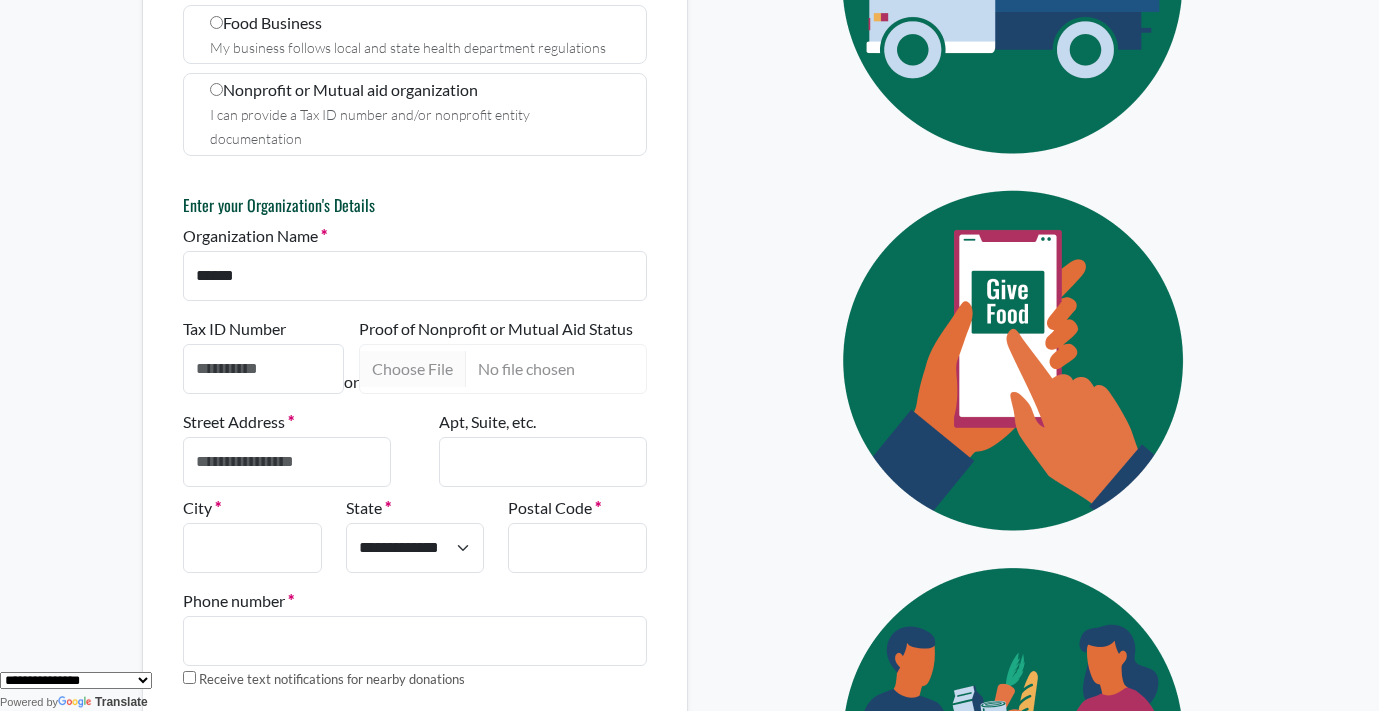 scroll, scrollTop: 390, scrollLeft: 0, axis: vertical 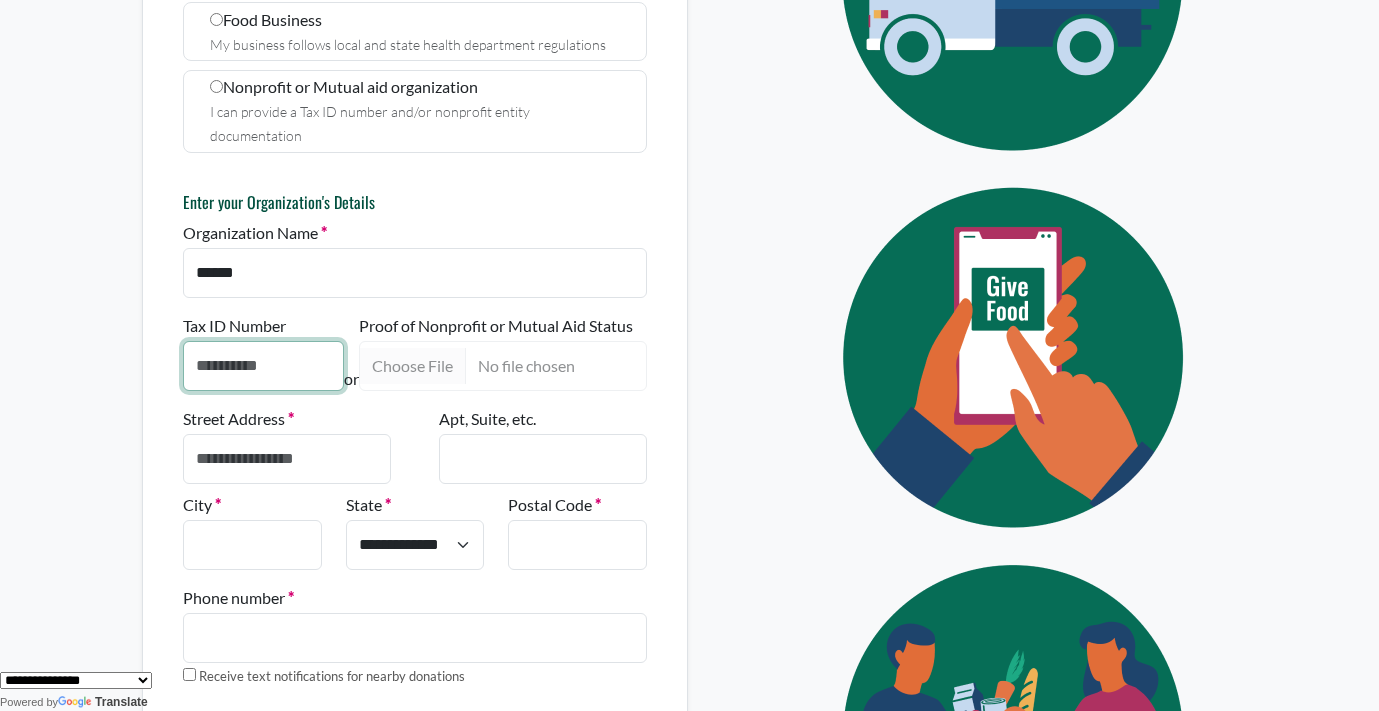 click on "Tax ID Number" at bounding box center (263, 366) 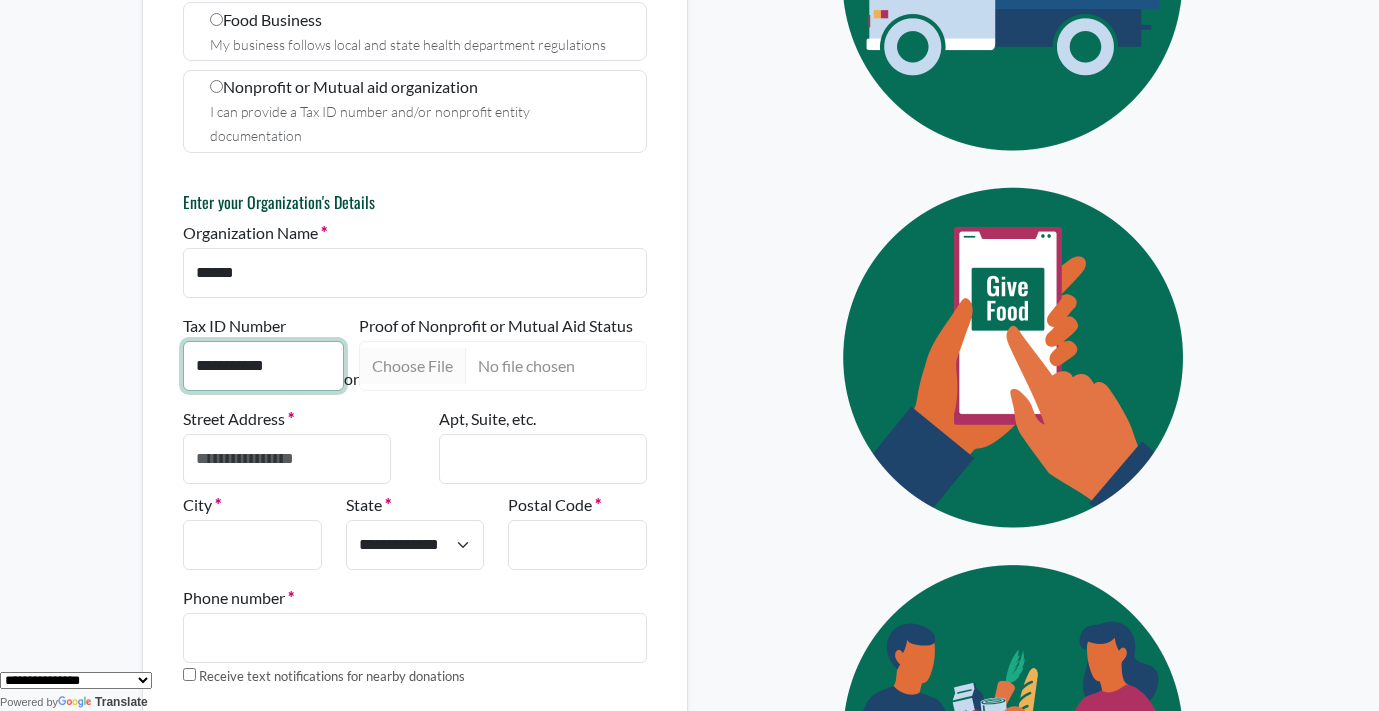 type on "**********" 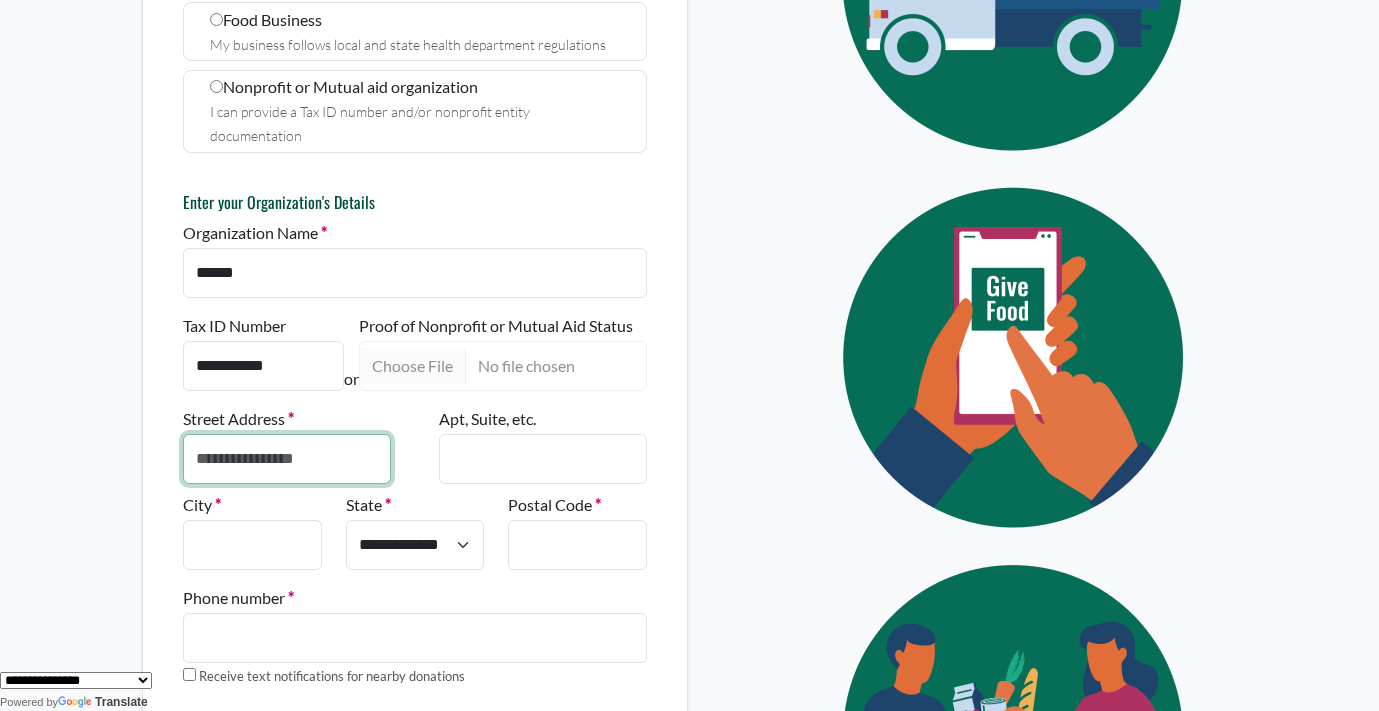 click on "Street Address" at bounding box center (287, 459) 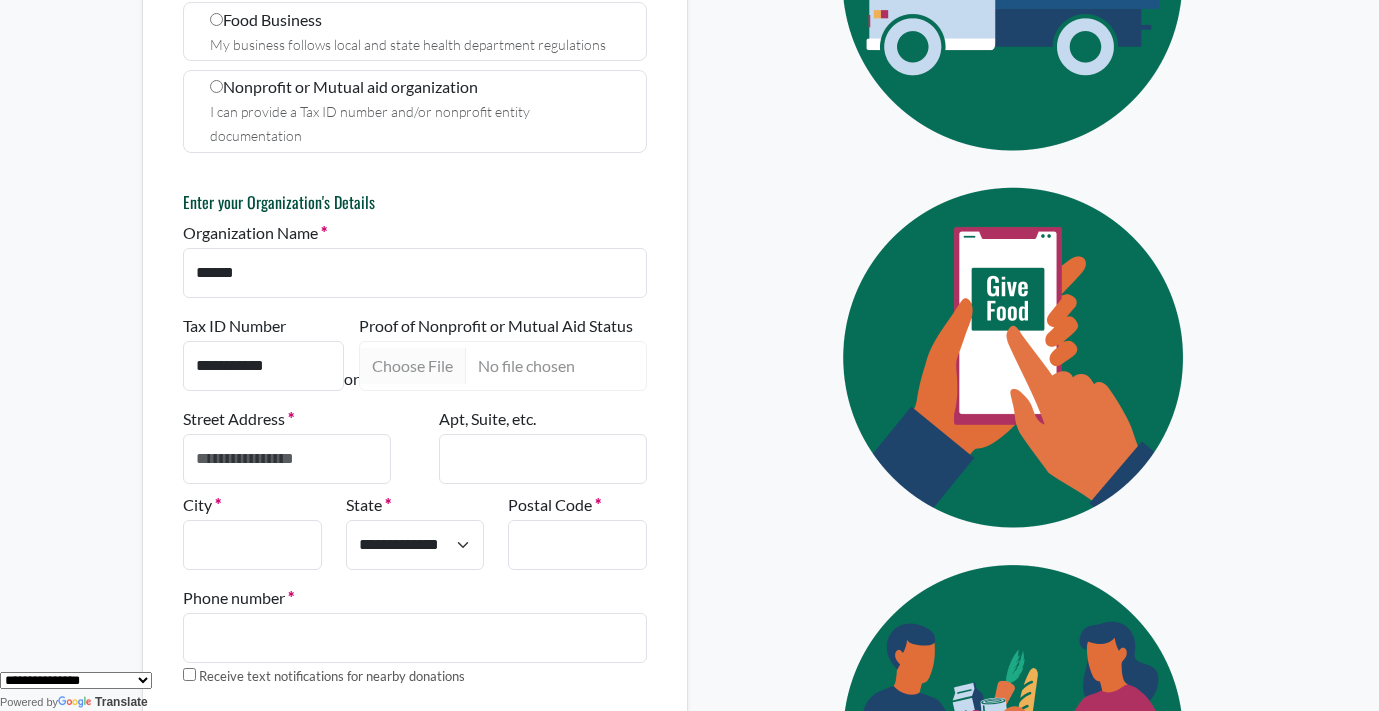 click on "About The Platform
How It Works
FAQs
Documentation
Sign Up
Join Existing Organization
Log In
We moved our written donation tutorial to our navigation bar above. Click  About  and then click  Documentation
Sign up for FoodRecovery.org
It's free to sign up. Whether you have extra food or need it, we’re here to help.
What is your Organization
Food Business
My business follows local and state health department regulations
Nonprofit or Mutual aid organization
or" at bounding box center [689, -35] 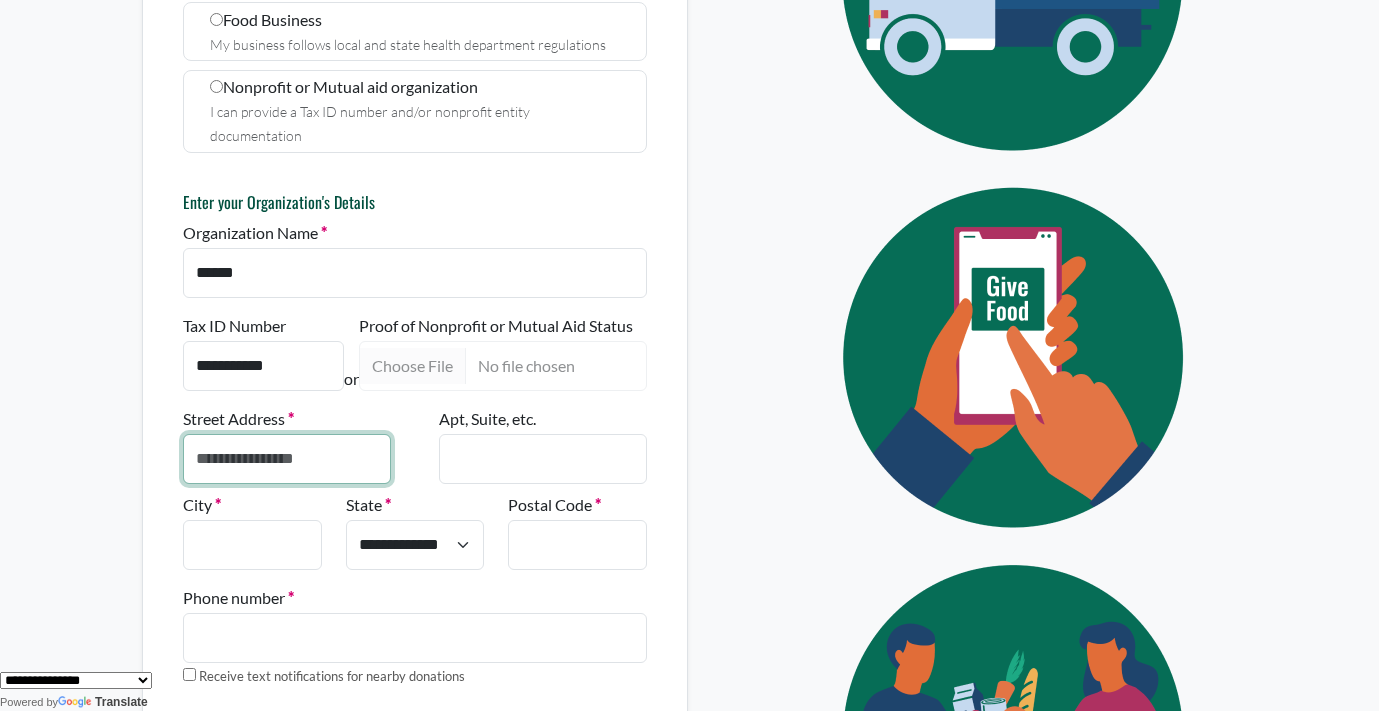 click on "Street Address" at bounding box center [287, 459] 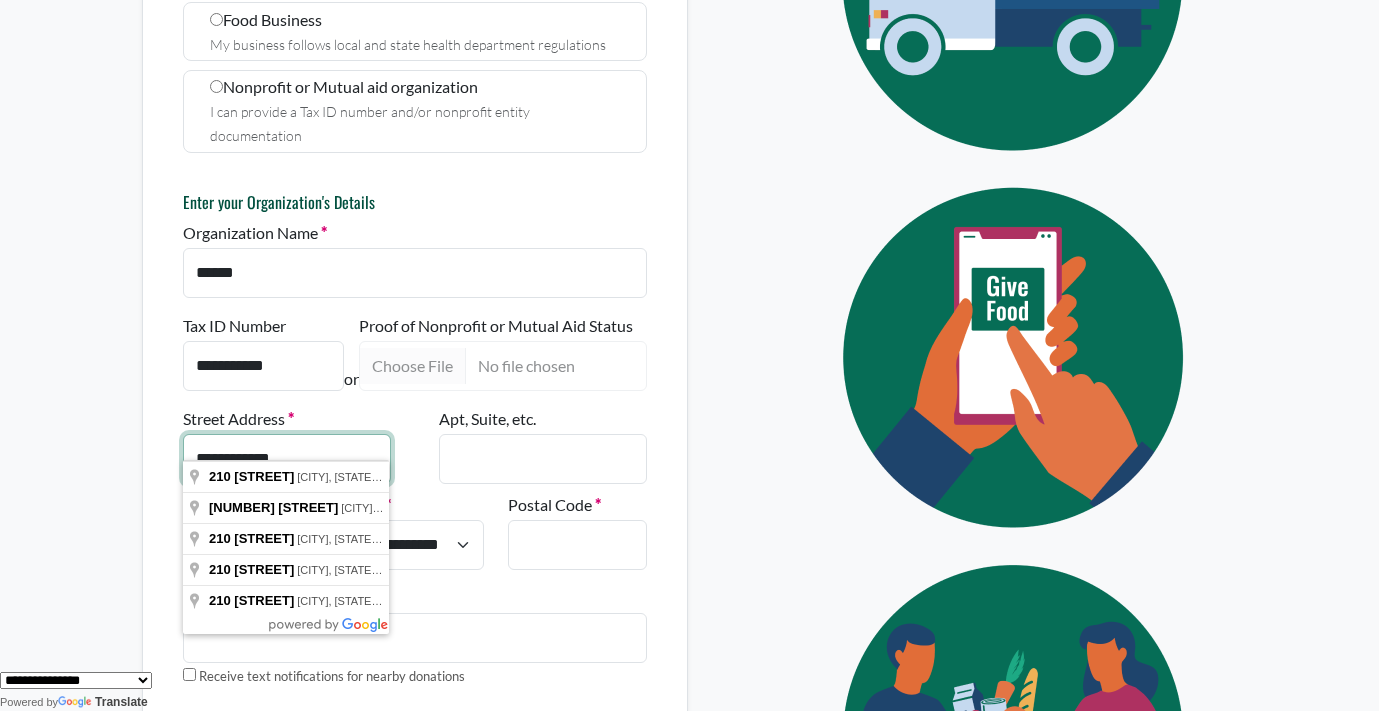type on "**********" 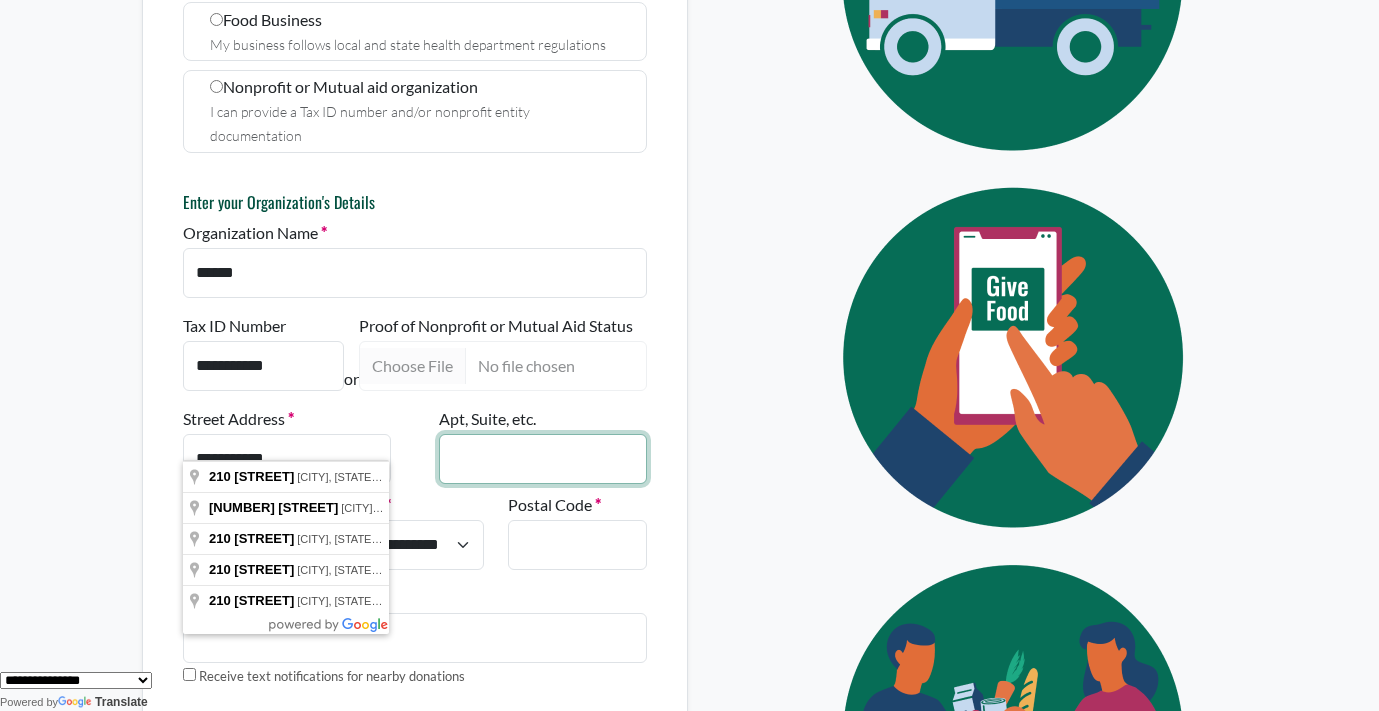type on "*******" 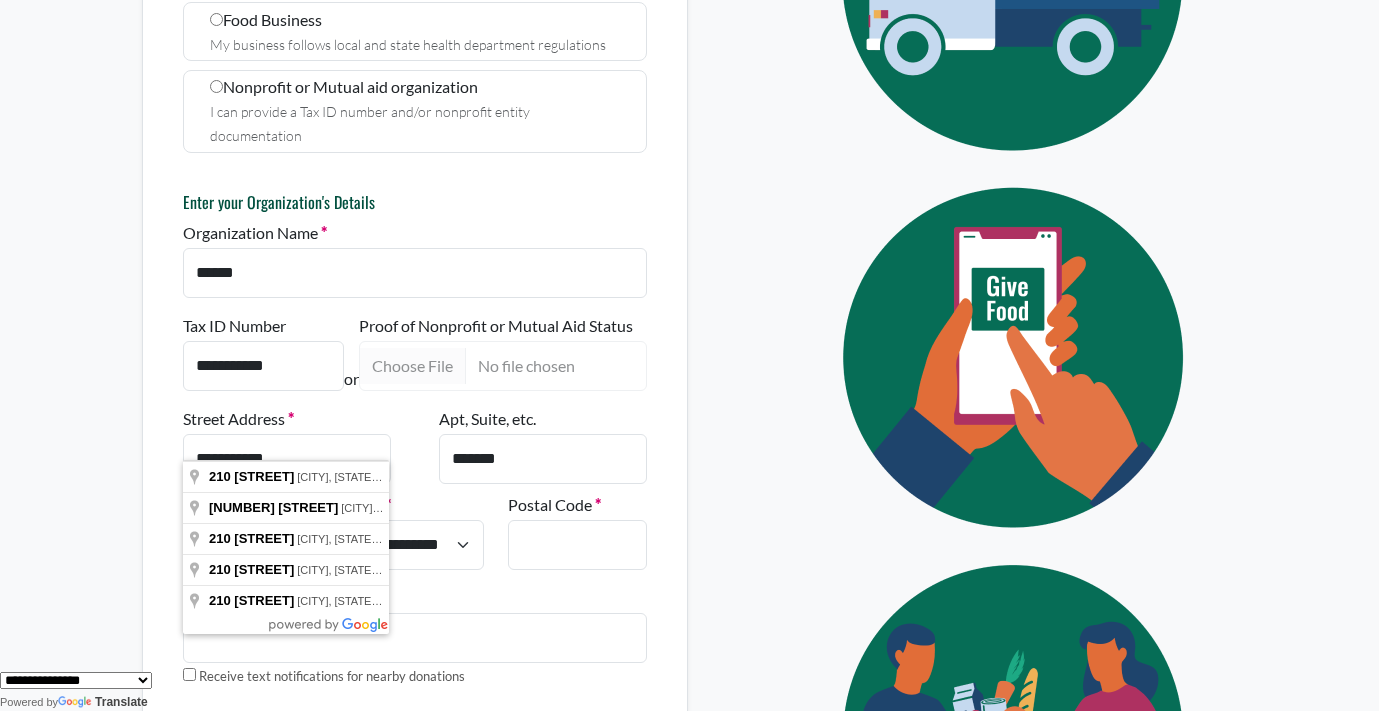 type on "**********" 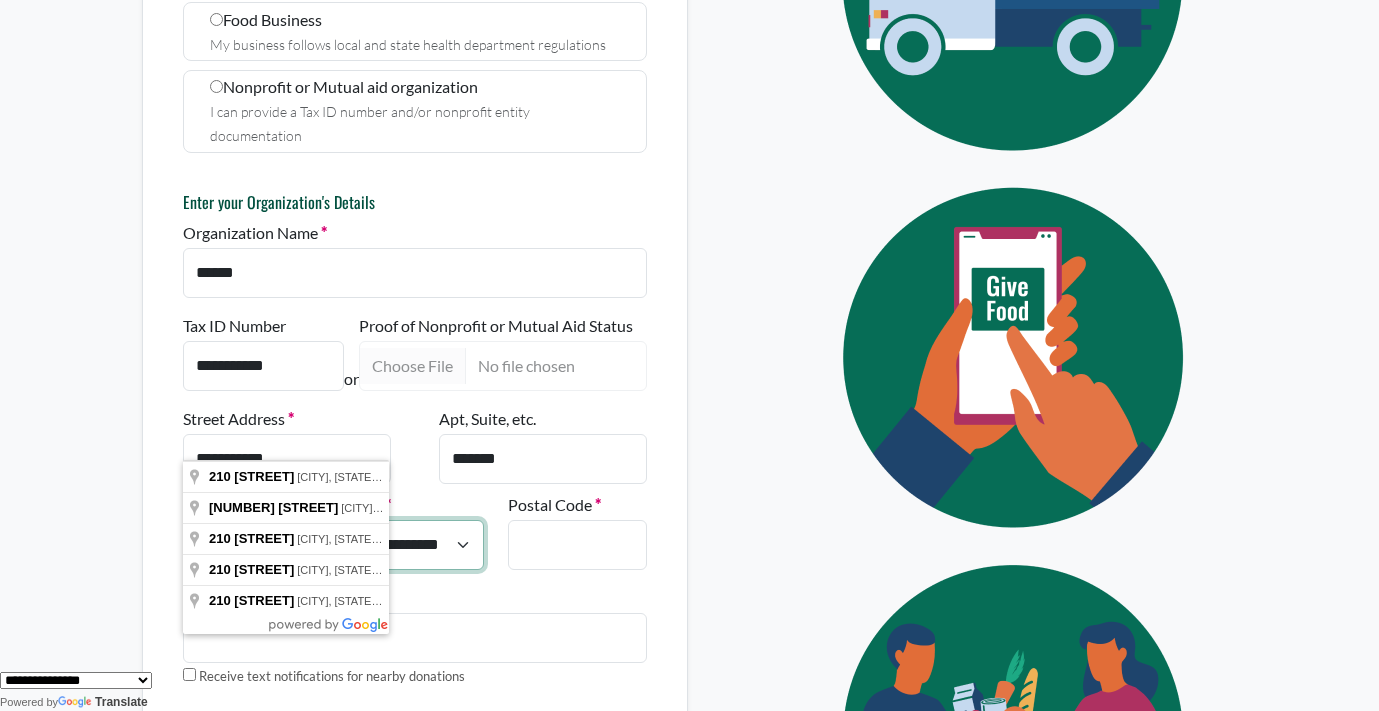 select on "**" 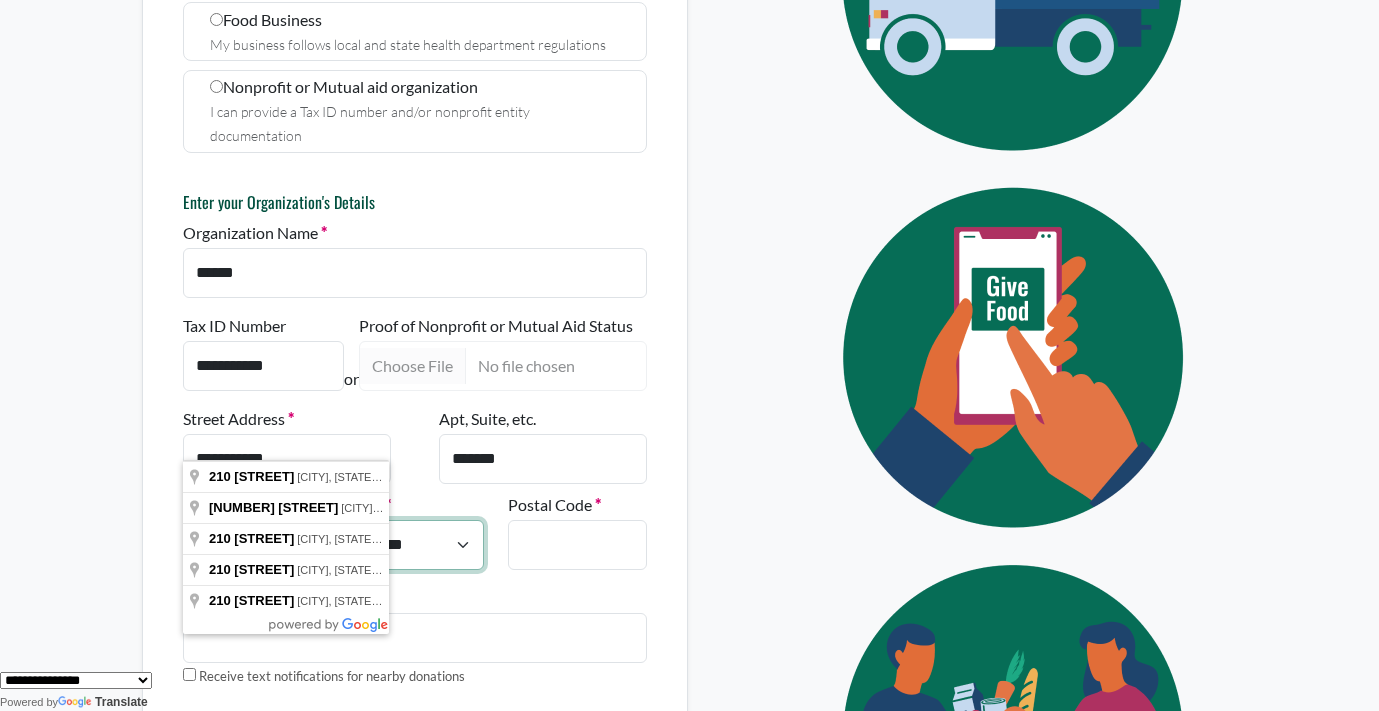 type on "*****" 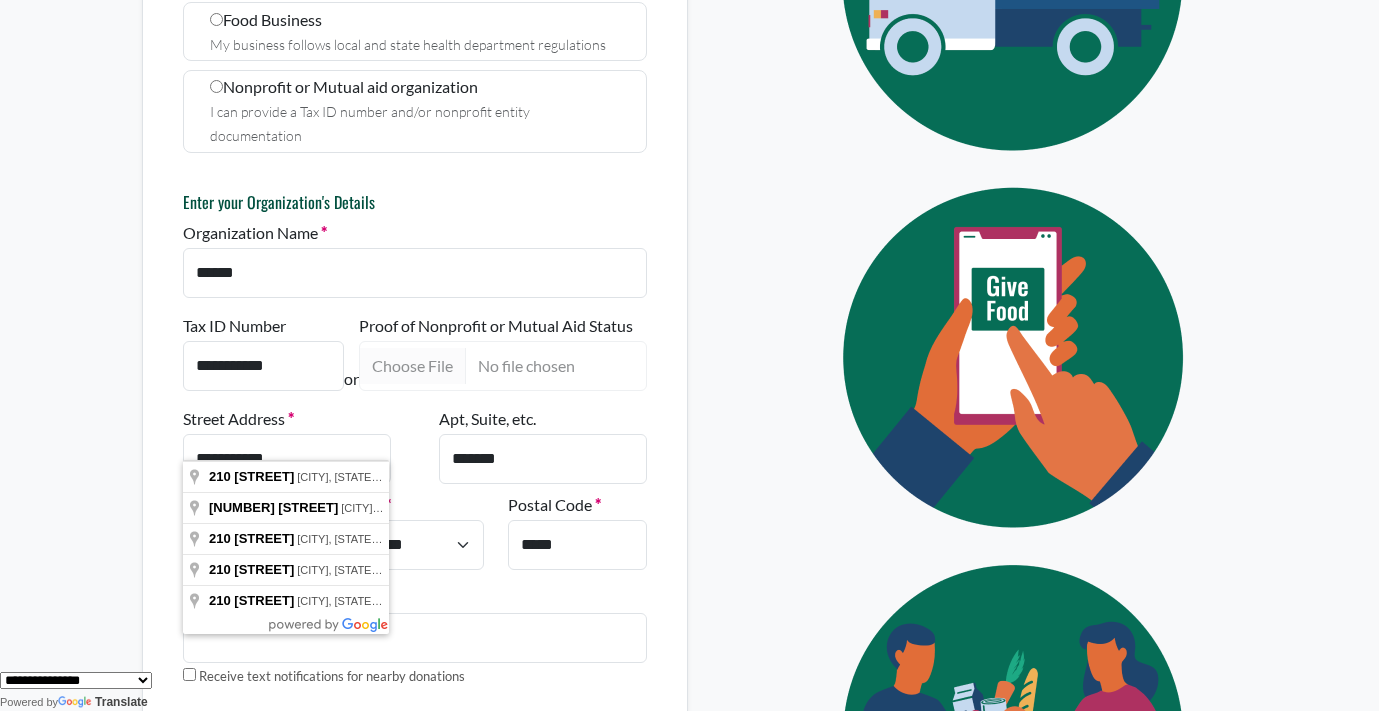 type on "**********" 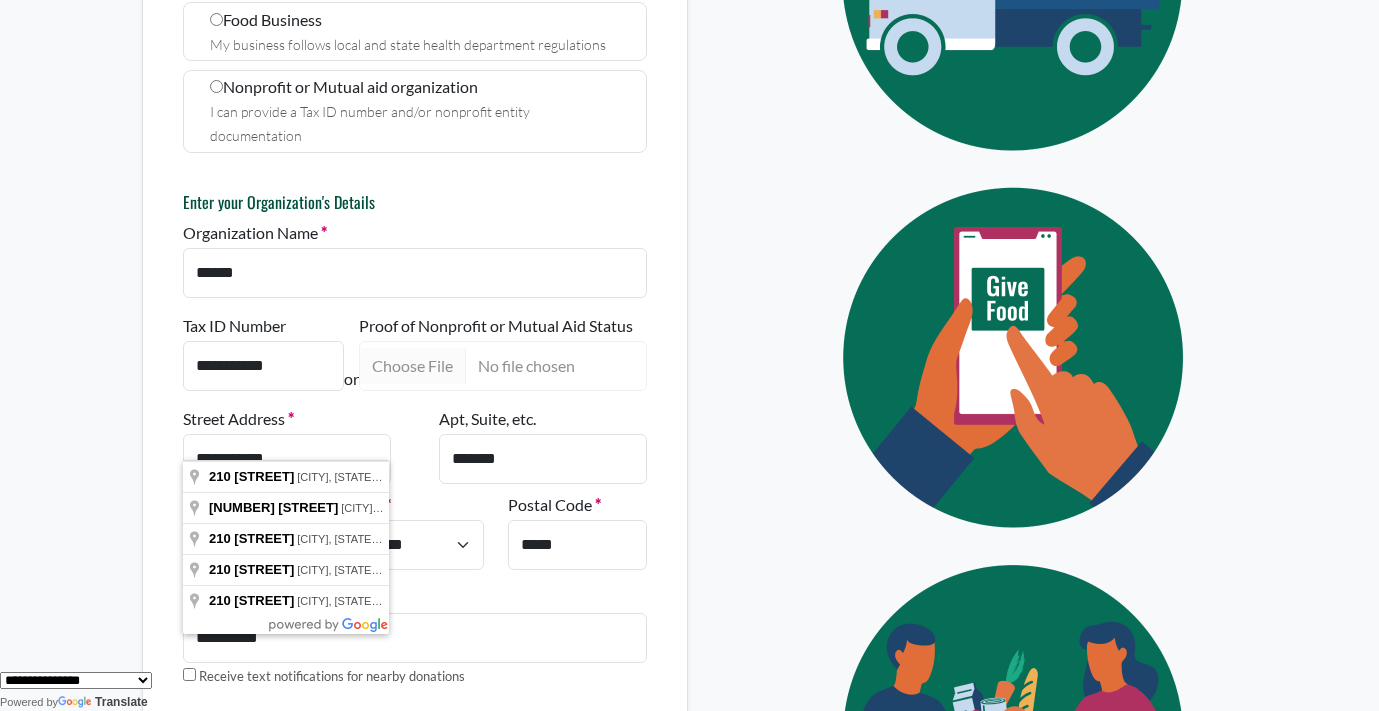 type on "**********" 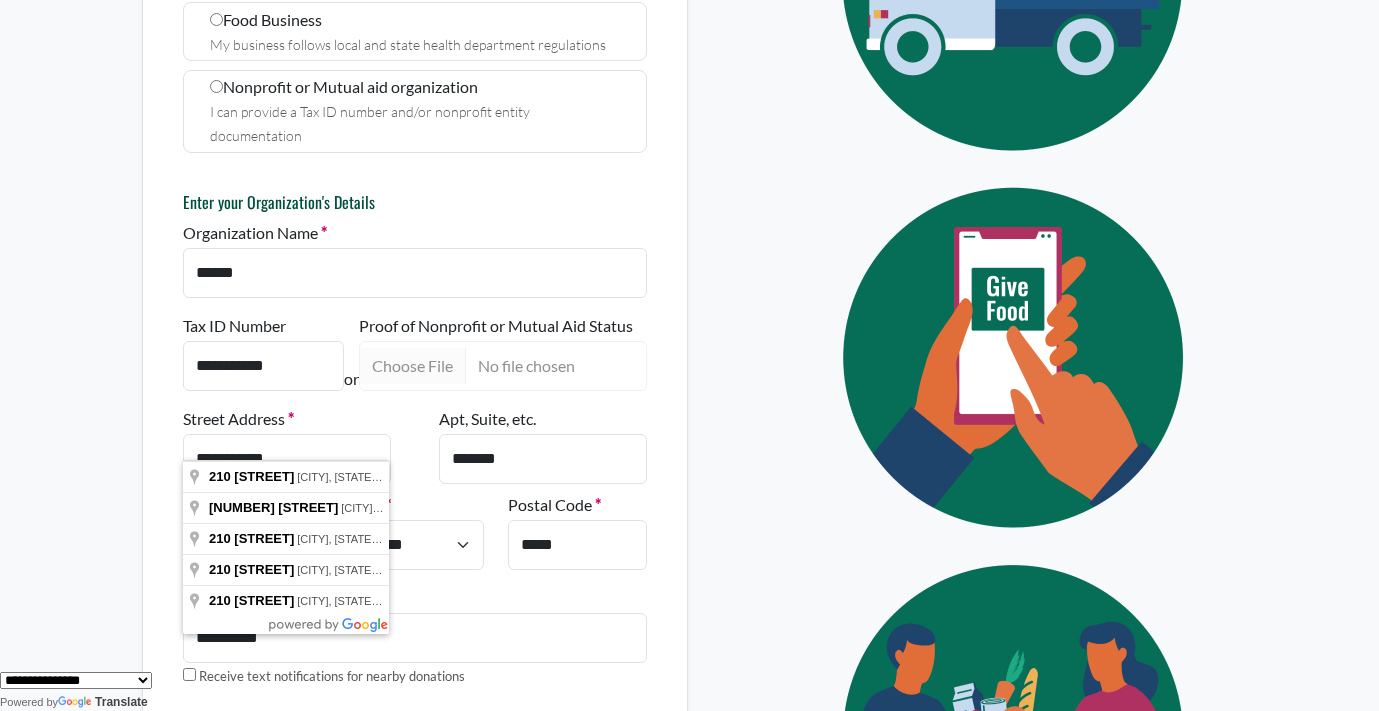 type on "**********" 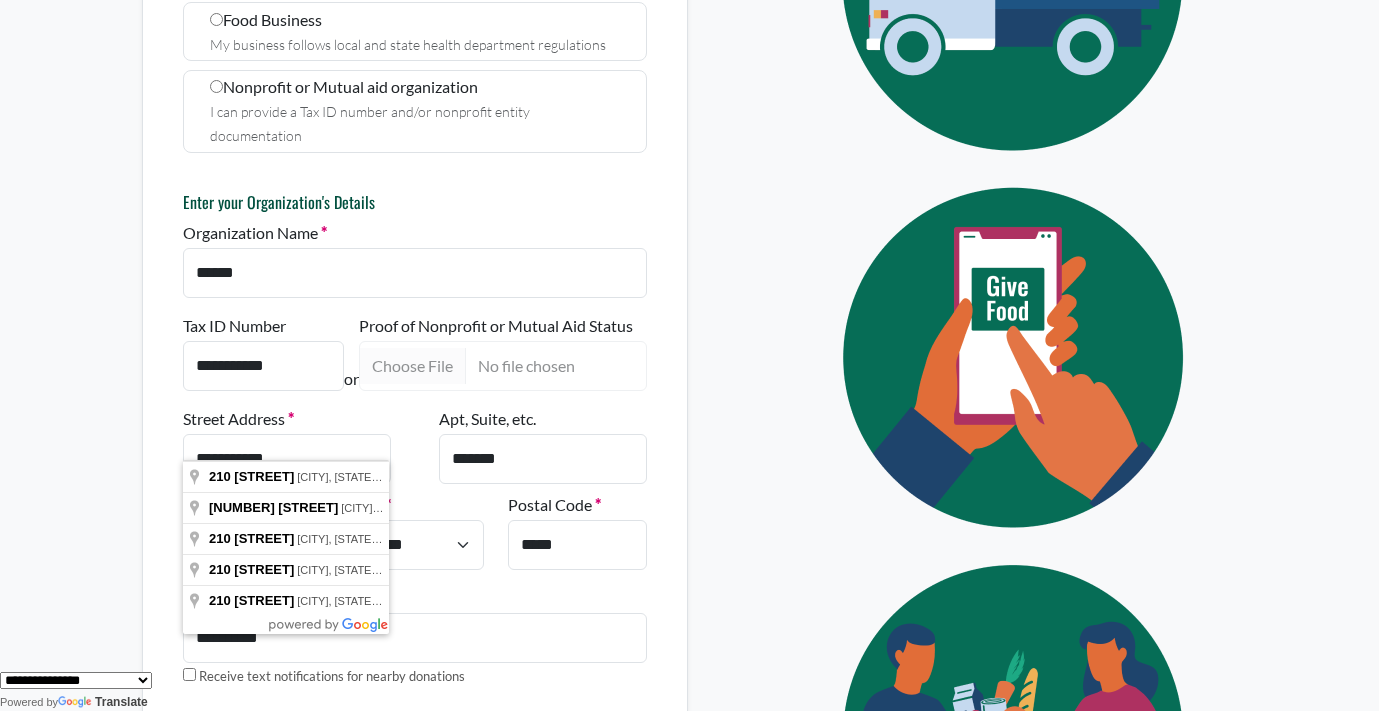 click on "About The Platform
How It Works
FAQs
Documentation
Sign Up
Join Existing Organization
Log In
We moved our written donation tutorial to our navigation bar above. Click  About  and then click  Documentation
Sign up for FoodRecovery.org
It's free to sign up. Whether you have extra food or need it, we’re here to help.
What is your Organization
Food Business
My business follows local and state health department regulations
Nonprofit or Mutual aid organization
or" at bounding box center [689, -35] 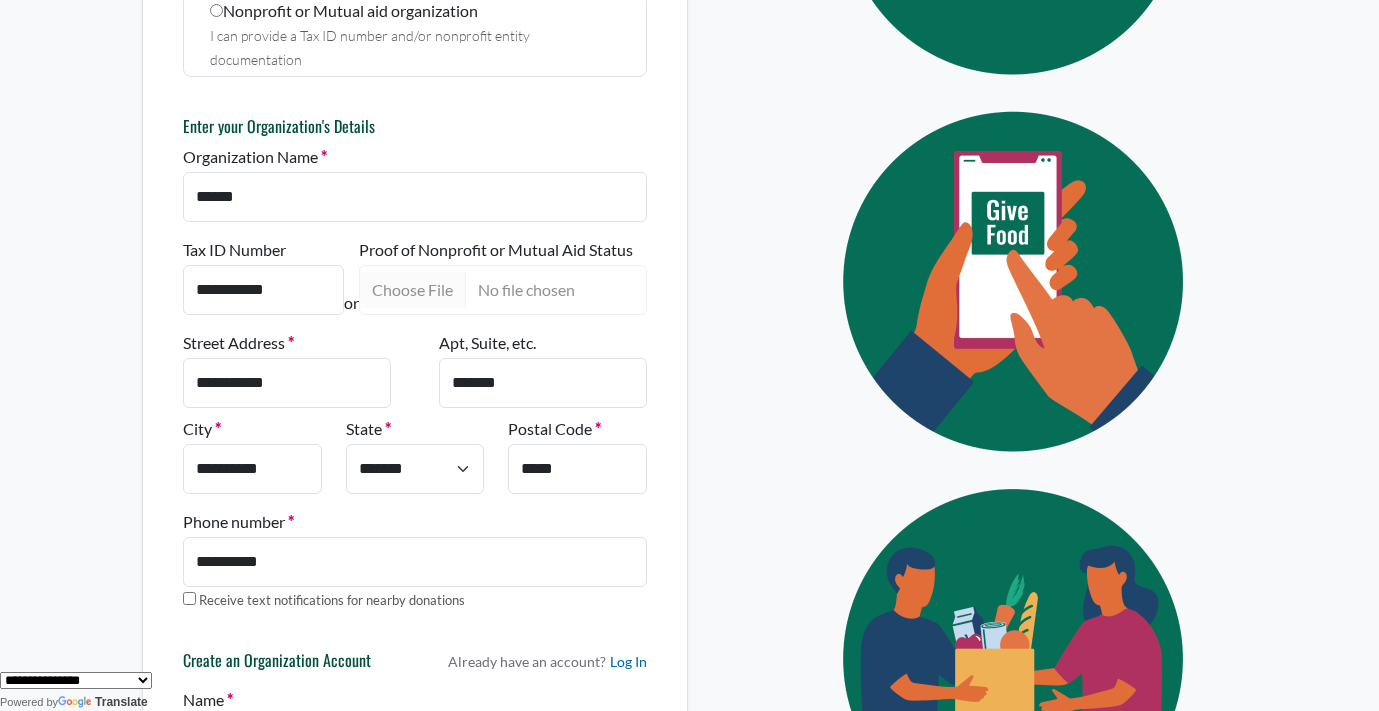 scroll, scrollTop: 467, scrollLeft: 0, axis: vertical 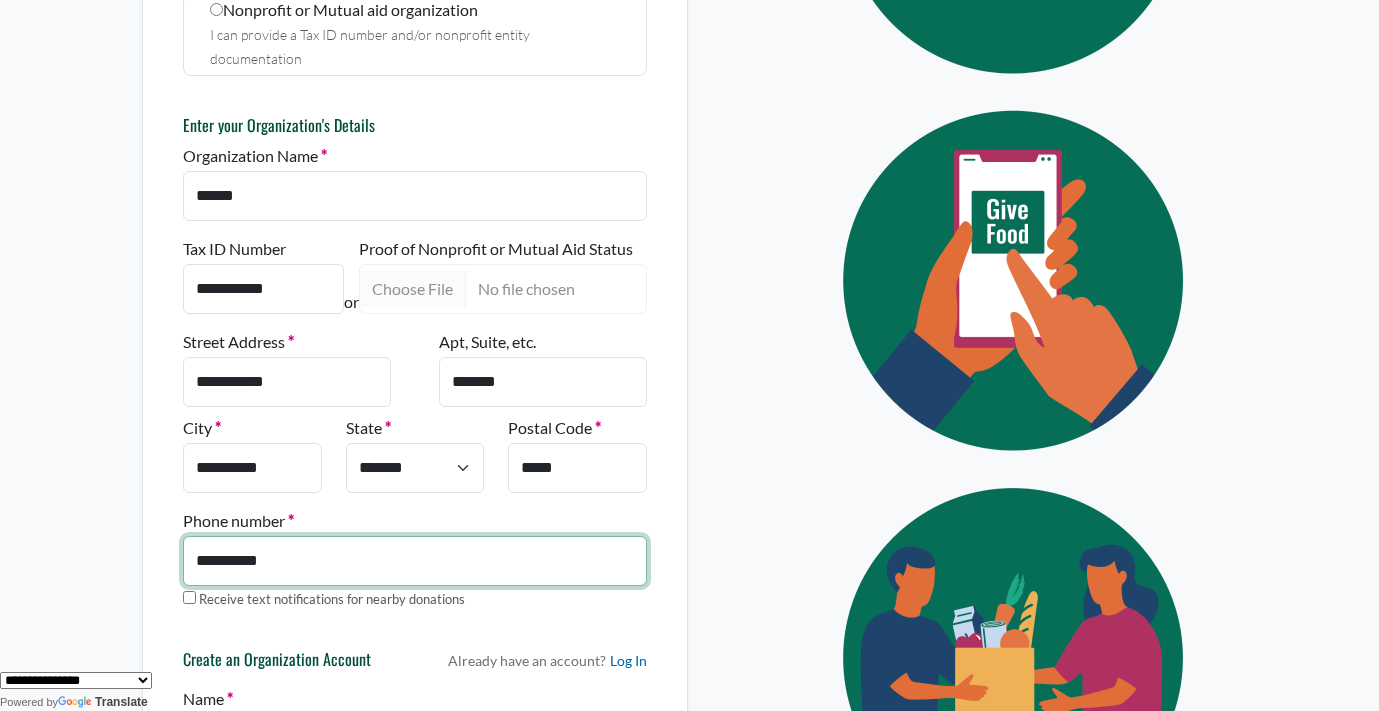 click on "**********" at bounding box center [415, 561] 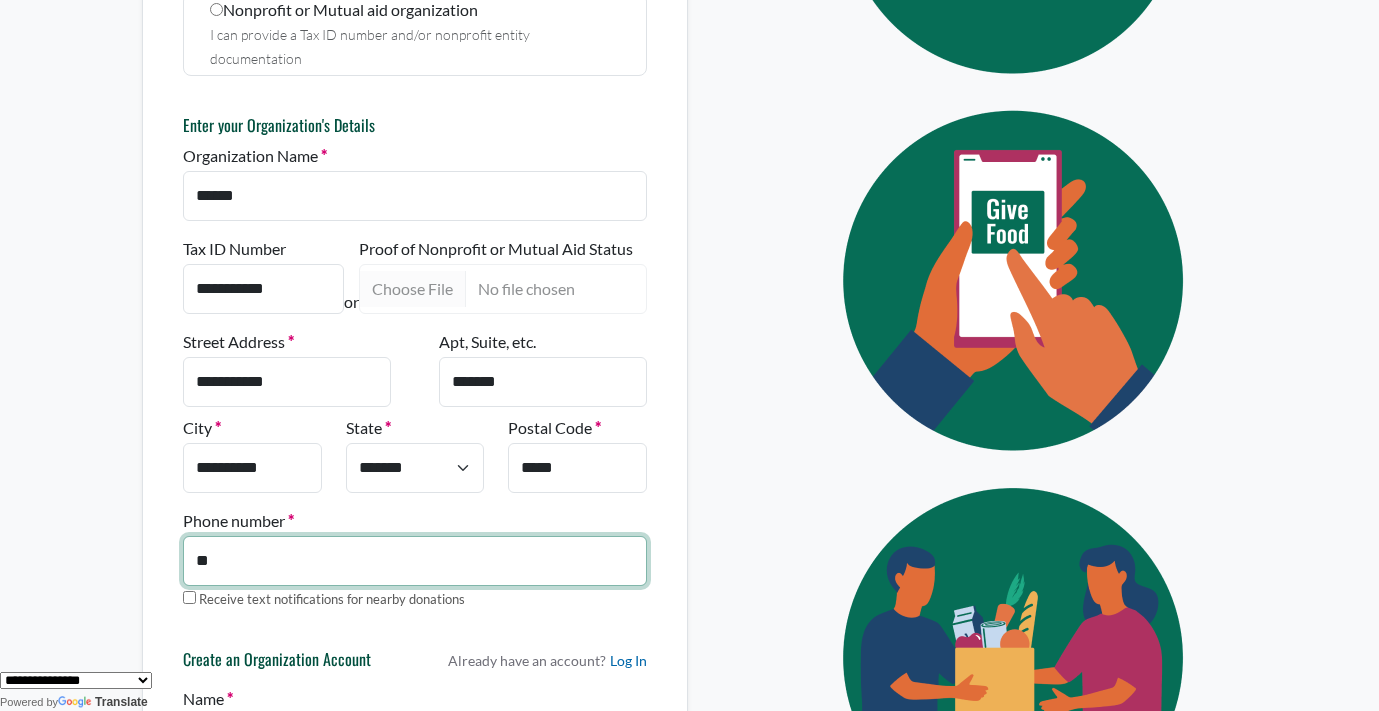 type on "*" 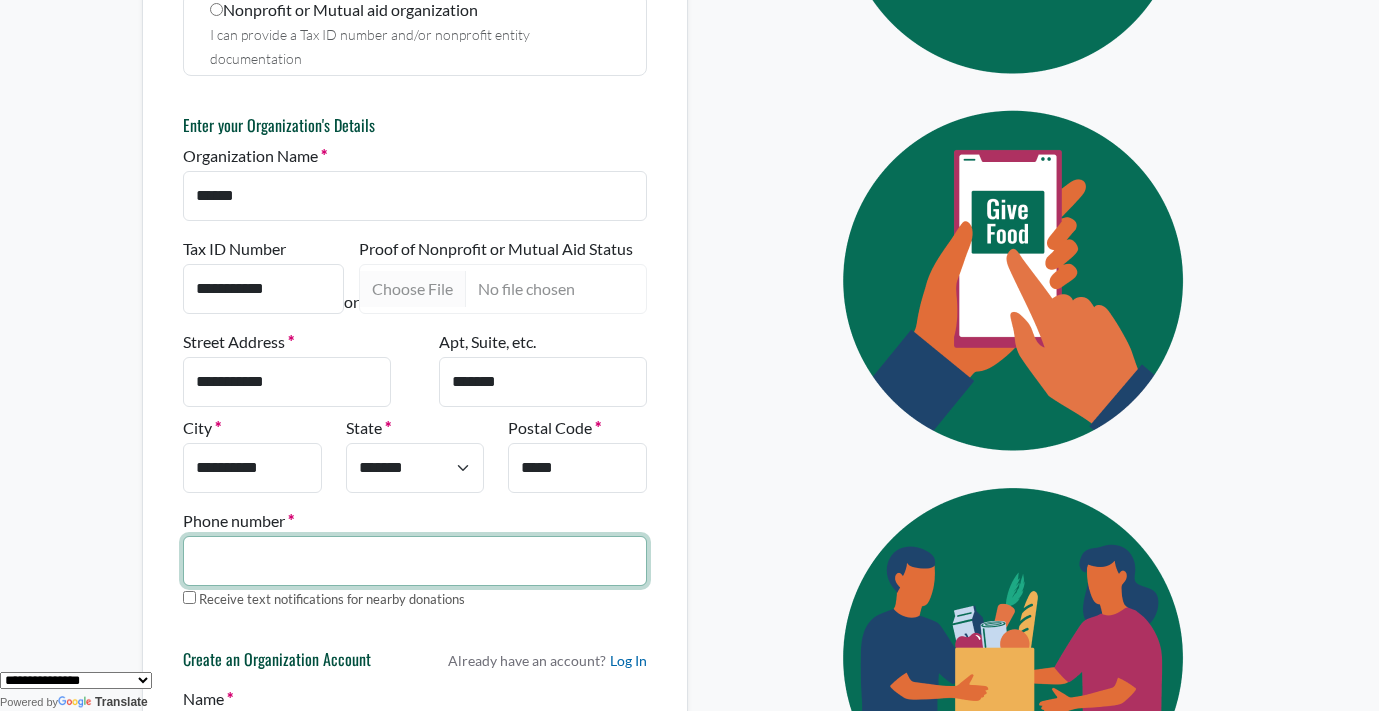 scroll, scrollTop: 451, scrollLeft: 0, axis: vertical 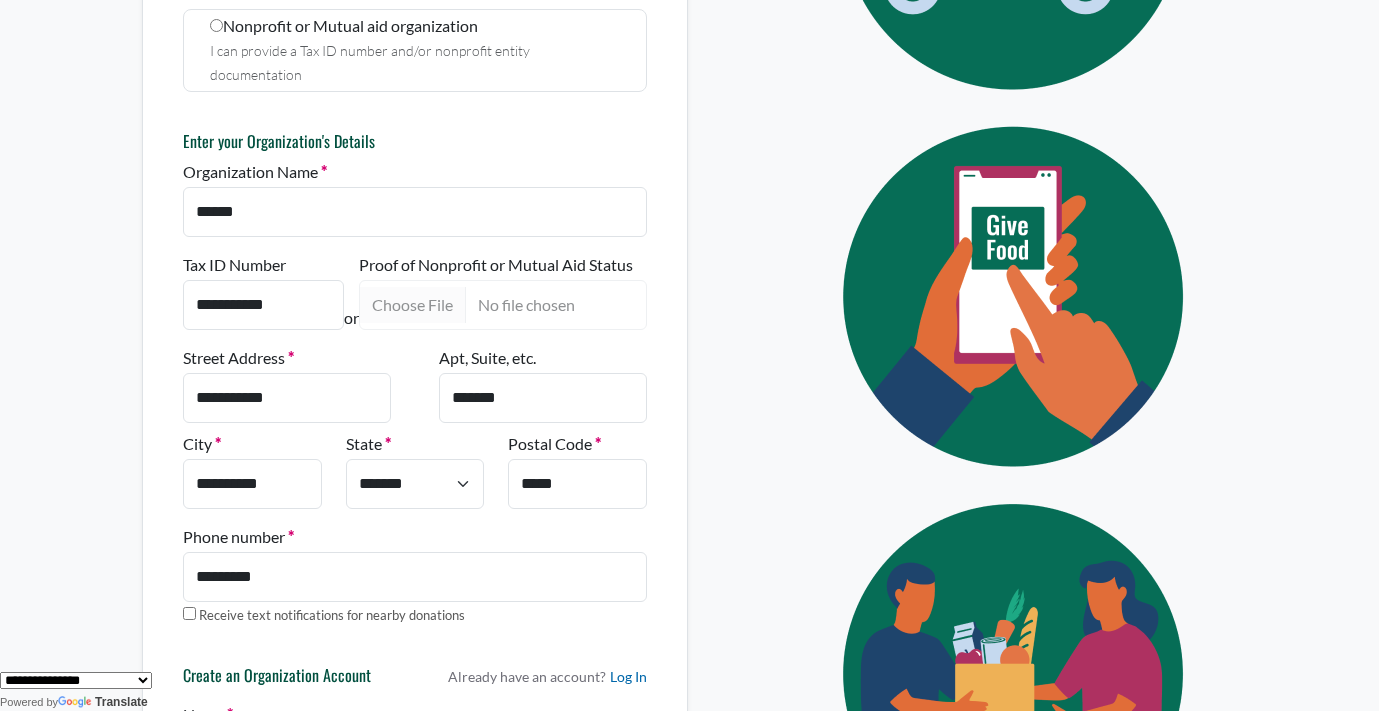 click on "**********" at bounding box center [415, 393] 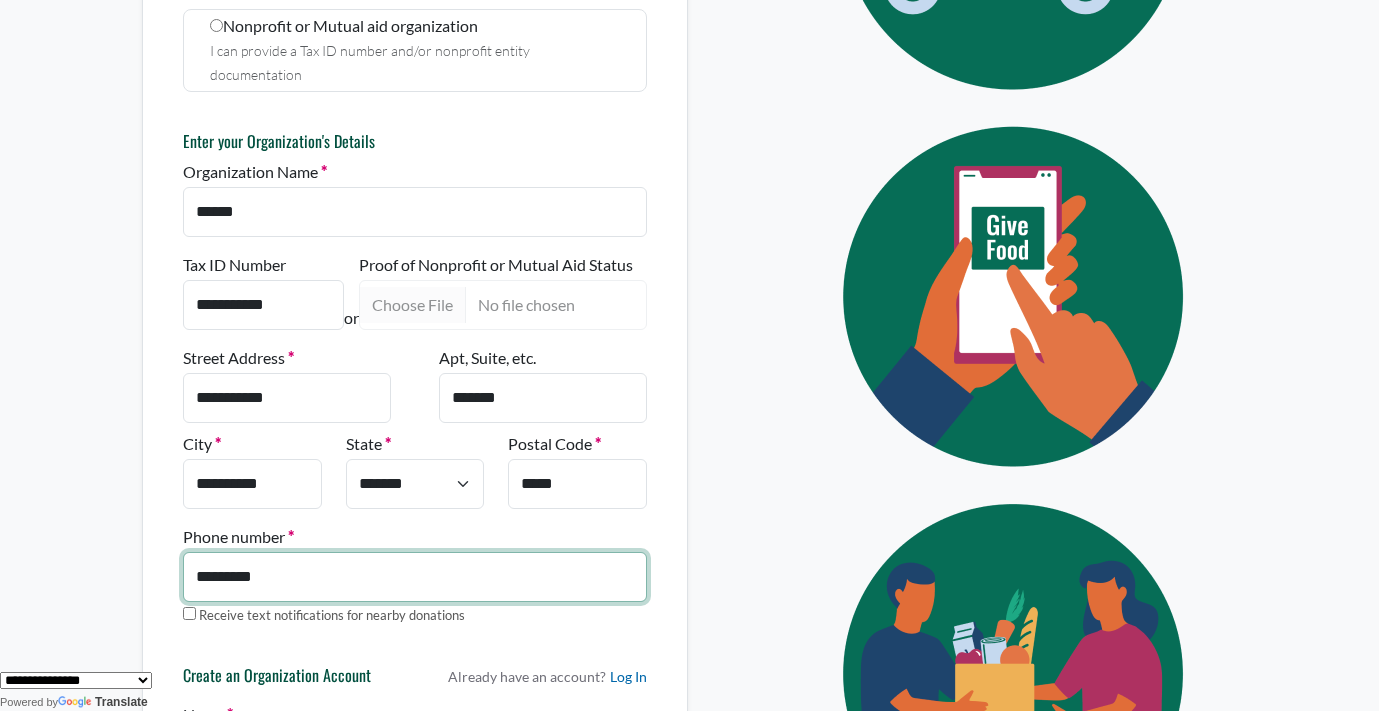 click on "*********" at bounding box center [415, 577] 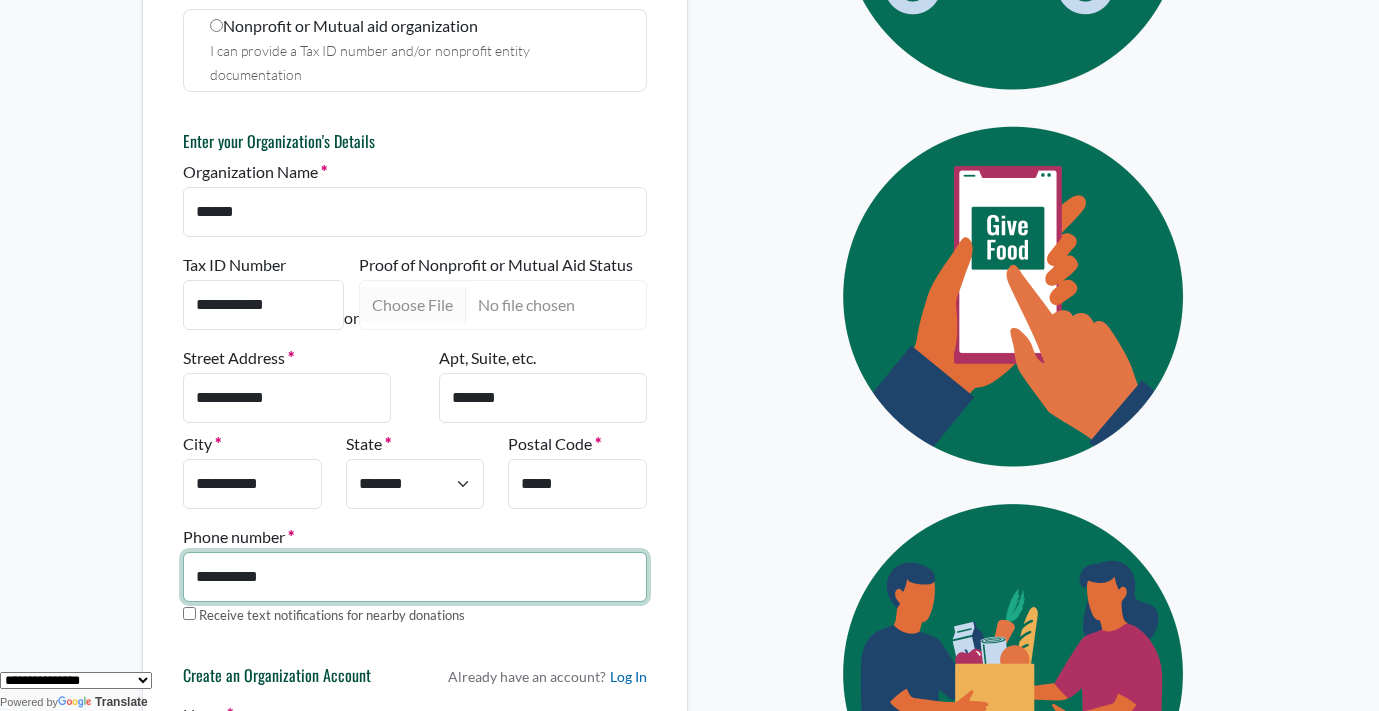 type on "**********" 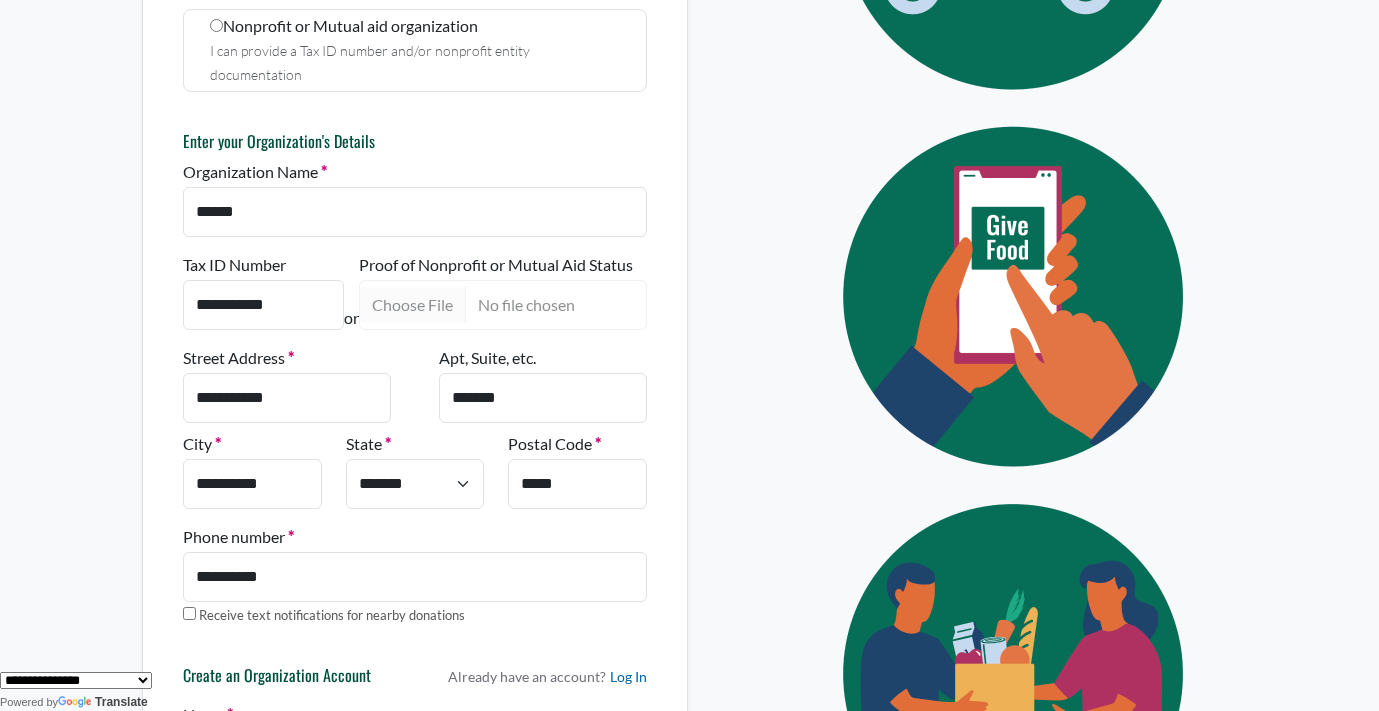 click on "About The Platform
How It Works
FAQs
Documentation
Sign Up
Join Existing Organization
Log In
We moved our written donation tutorial to our navigation bar above. Click  About  and then click  Documentation
Sign up for FoodRecovery.org
It's free to sign up. Whether you have extra food or need it, we’re here to help.
What is your Organization
Food Business
My business follows local and state health department regulations
Nonprofit or Mutual aid organization
or" at bounding box center [689, -96] 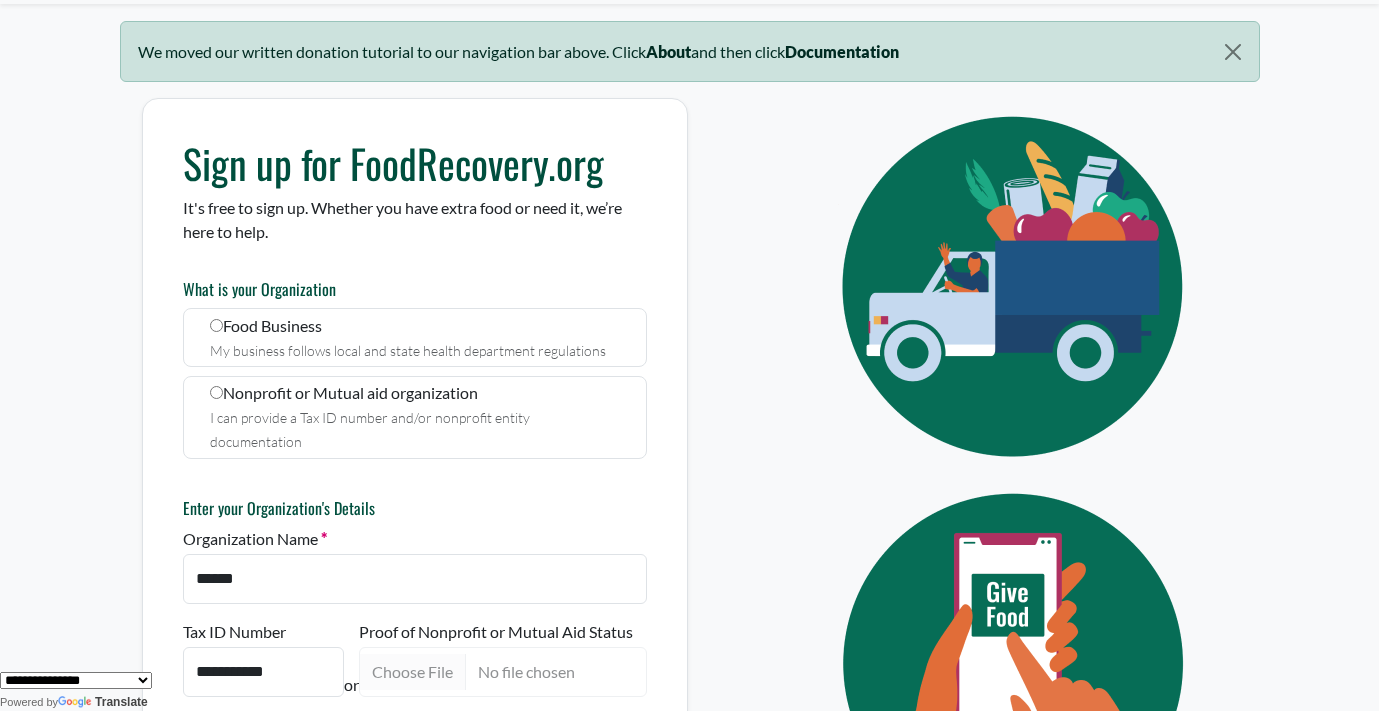 scroll, scrollTop: 80, scrollLeft: 0, axis: vertical 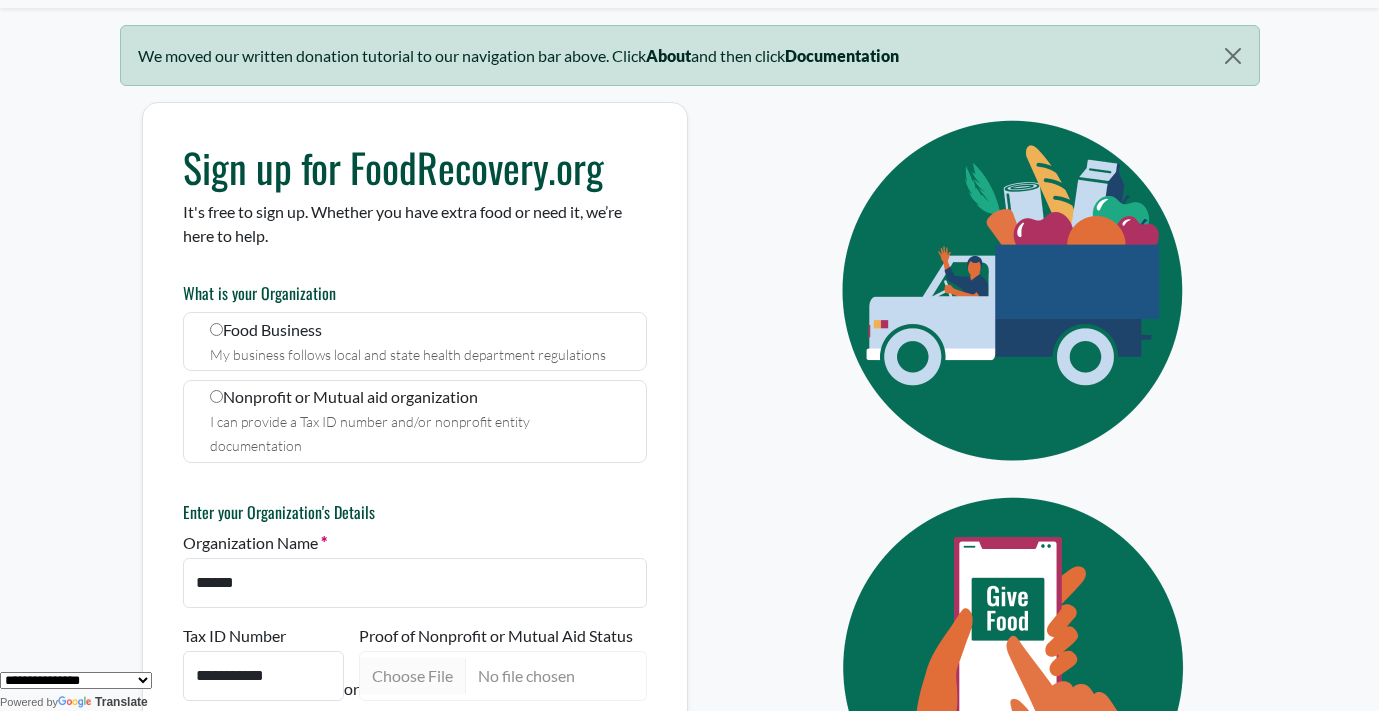 click on "About The Platform
How It Works
FAQs
Documentation
Sign Up
Join Existing Organization
Log In
We moved our written donation tutorial to our navigation bar above. Click  About  and then click  Documentation
Sign up for FoodRecovery.org
It's free to sign up. Whether you have extra food or need it, we’re here to help.
What is your Organization
Food Business
My business follows local and state health department regulations
Nonprofit or Mutual aid organization
******" at bounding box center (689, 275) 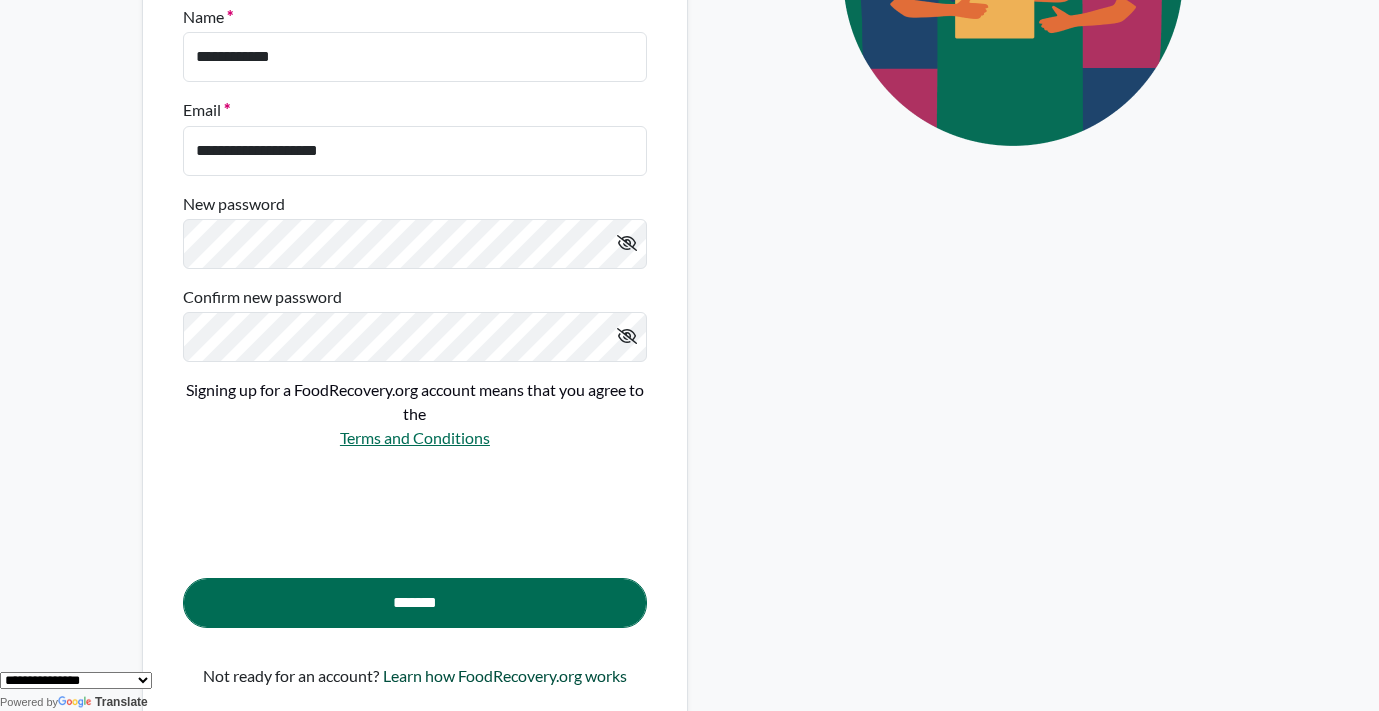 scroll, scrollTop: 1176, scrollLeft: 0, axis: vertical 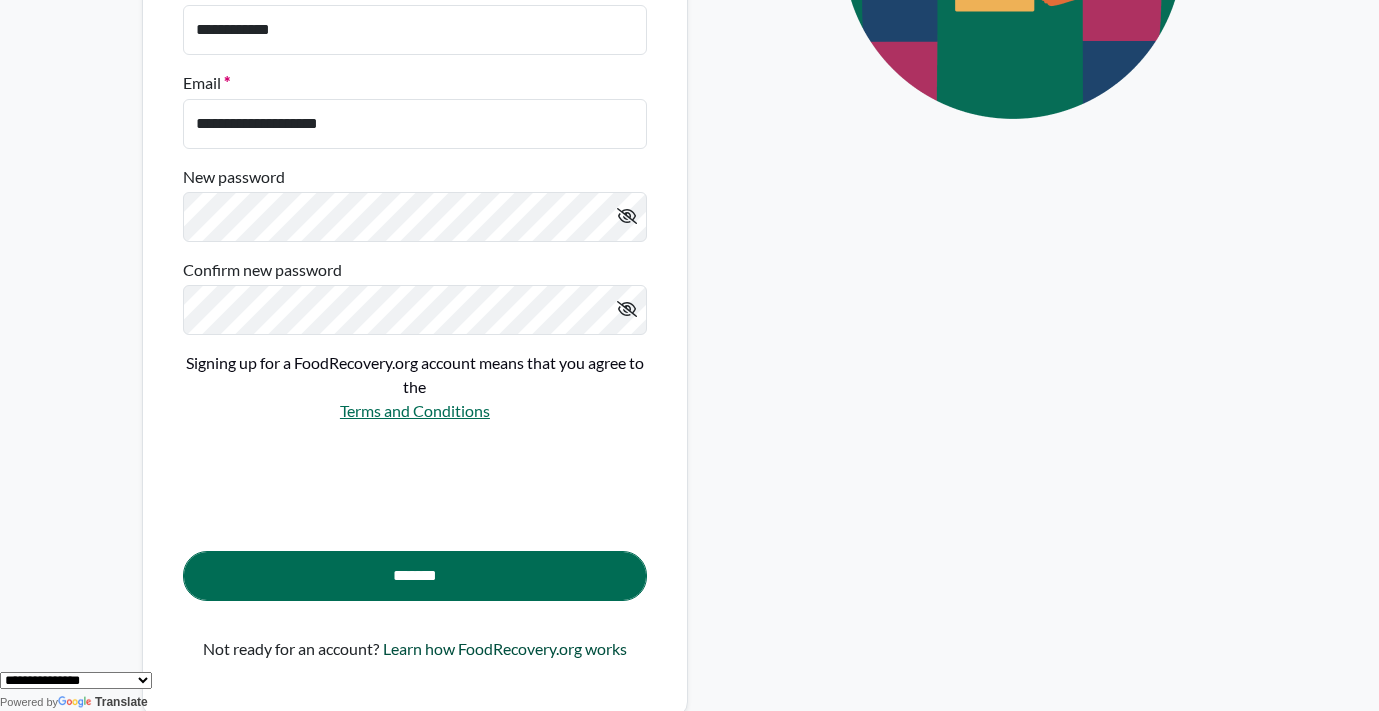 click at bounding box center (627, 216) 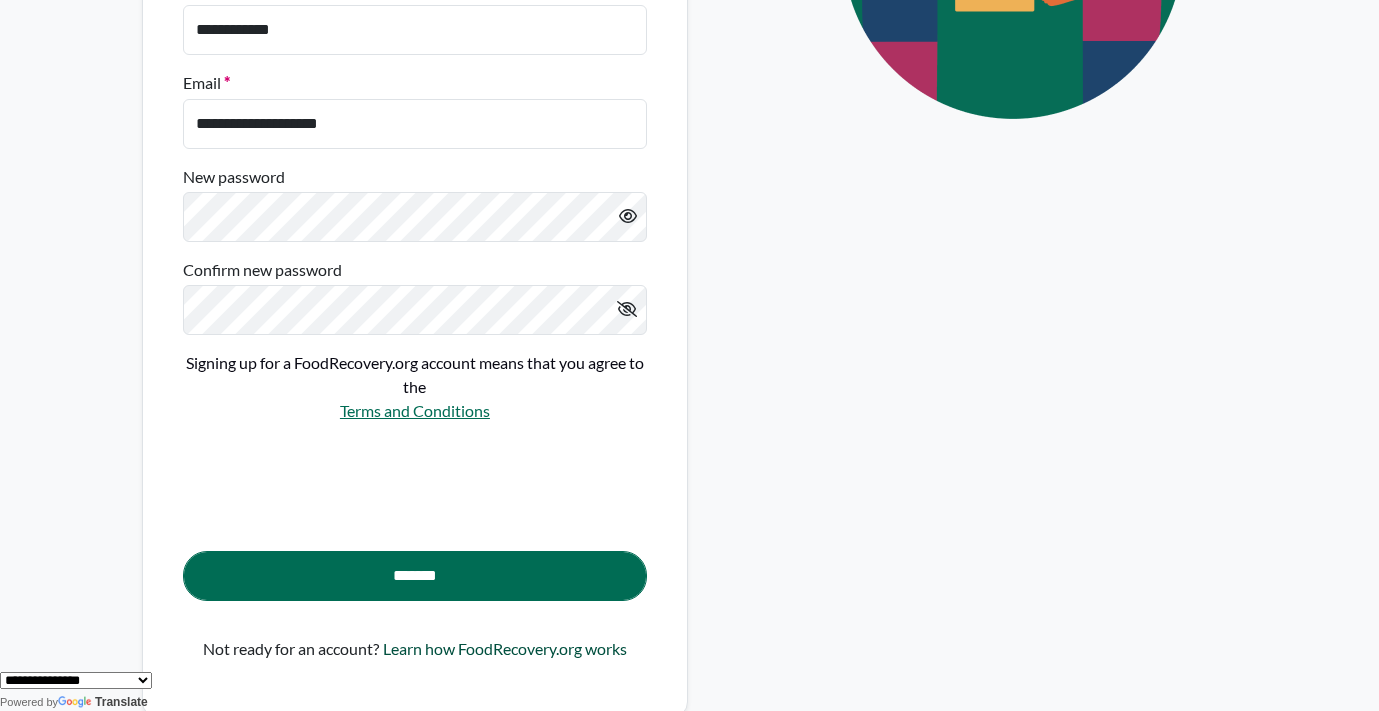 click at bounding box center [627, 309] 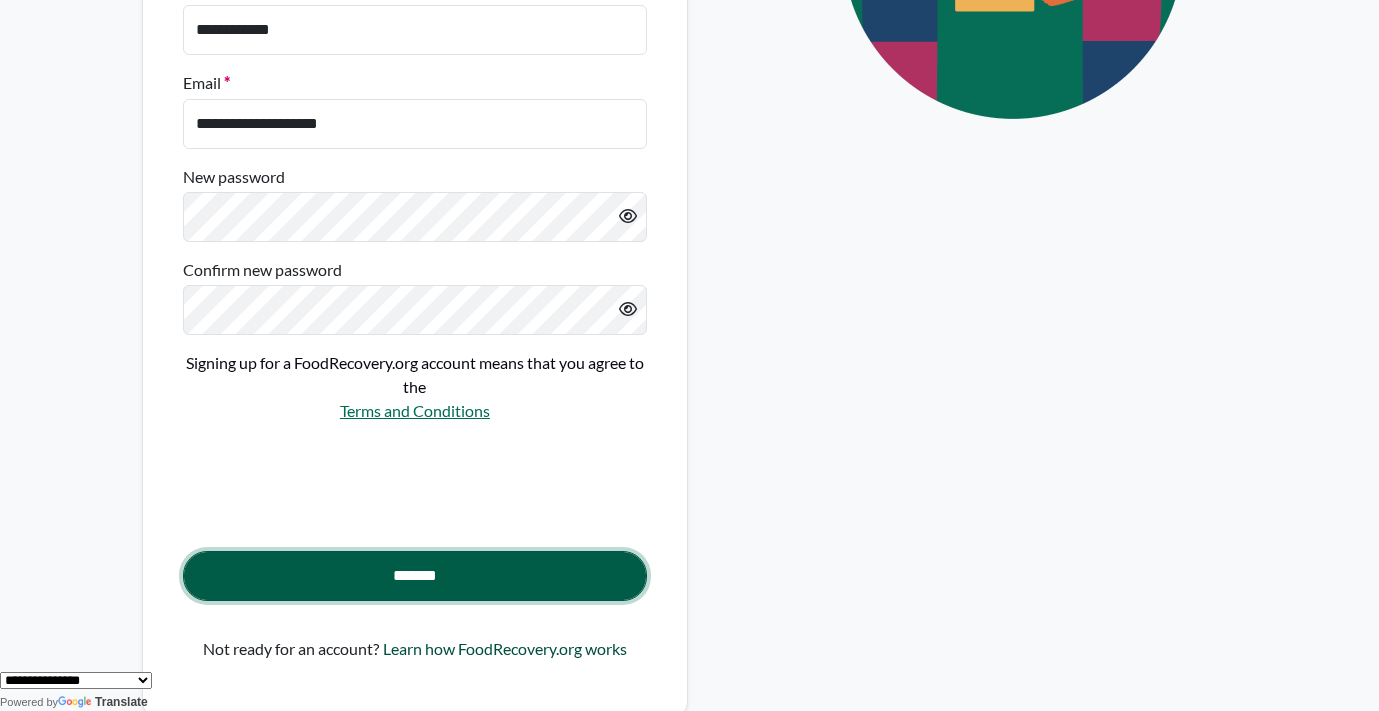 click on "*******" at bounding box center (415, 576) 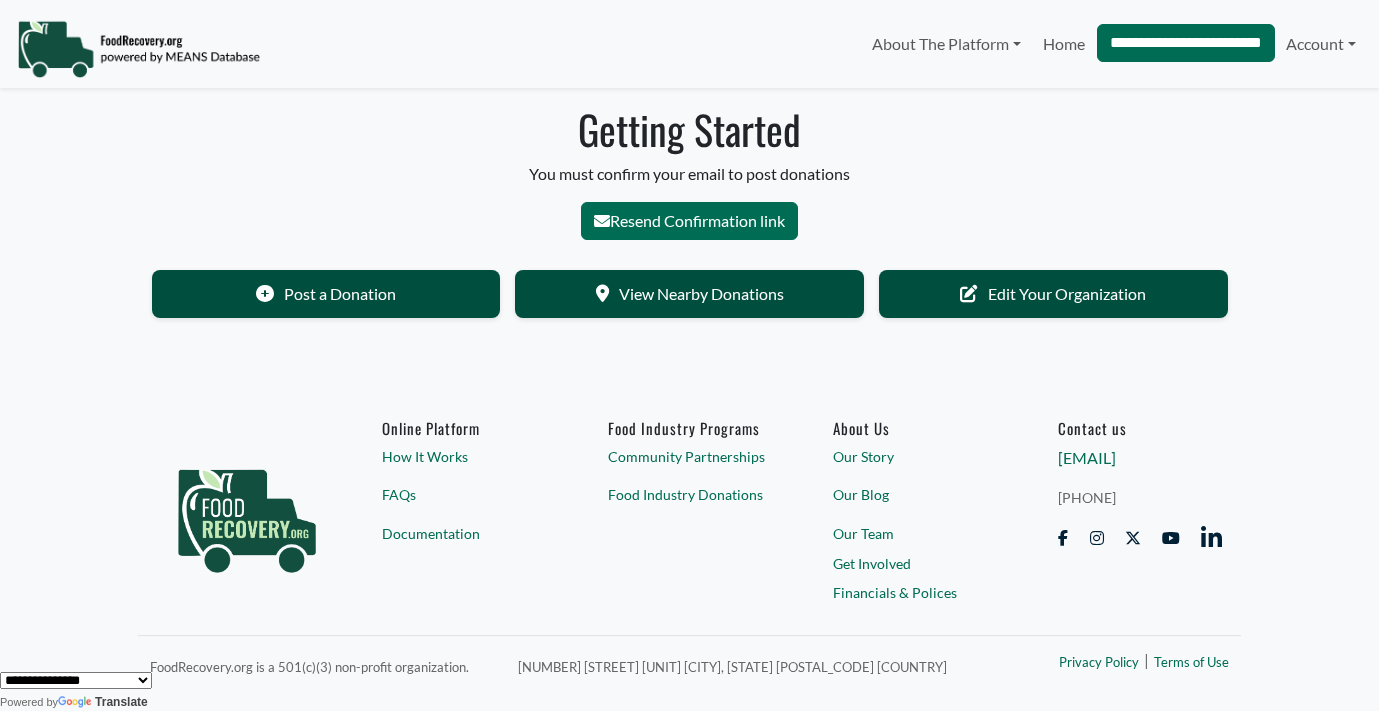 scroll, scrollTop: 0, scrollLeft: 0, axis: both 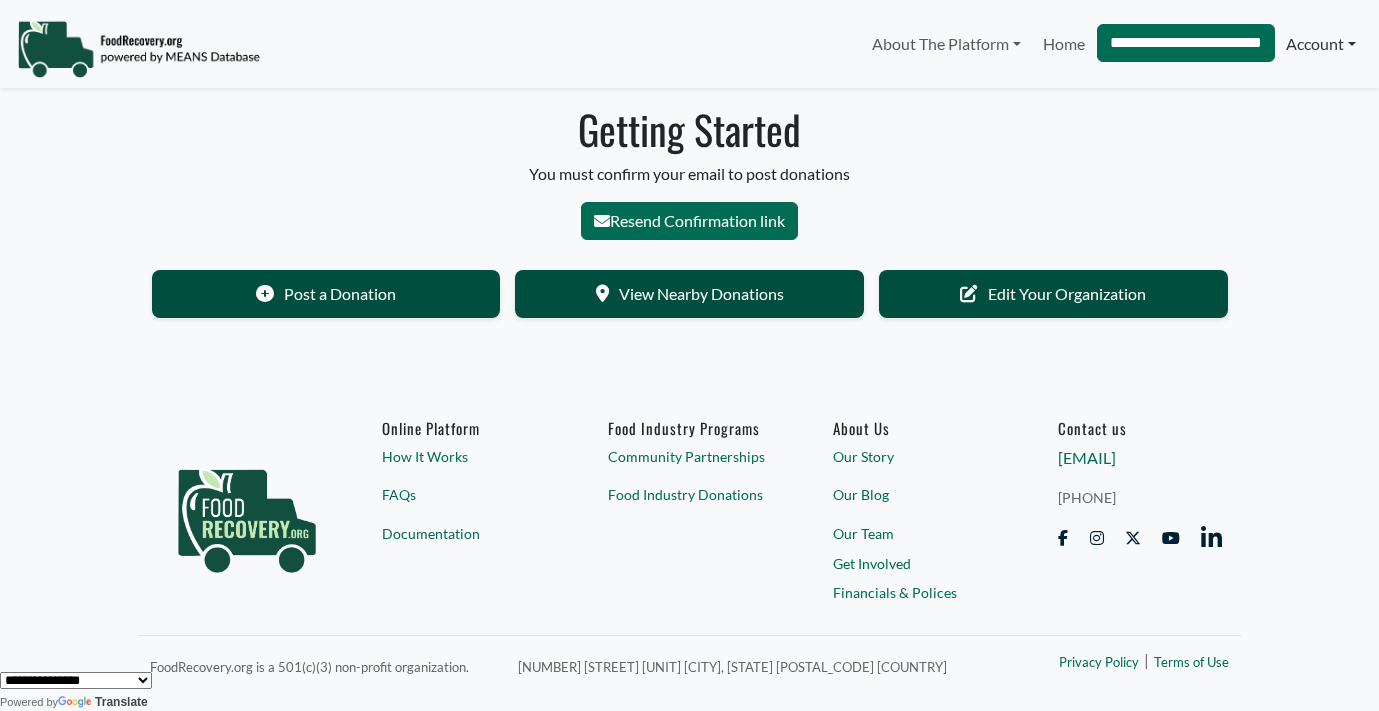 click on "Account" at bounding box center (1321, 44) 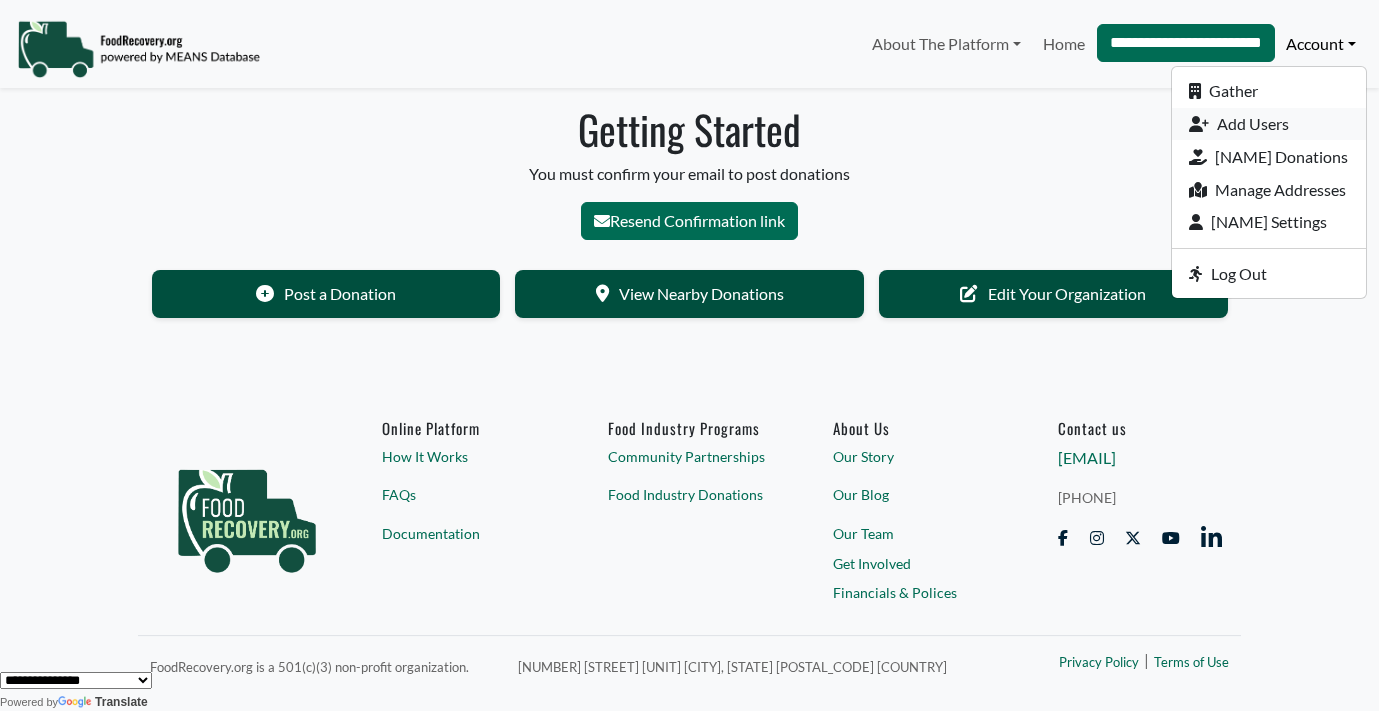 click on "Add Users" at bounding box center [1269, 124] 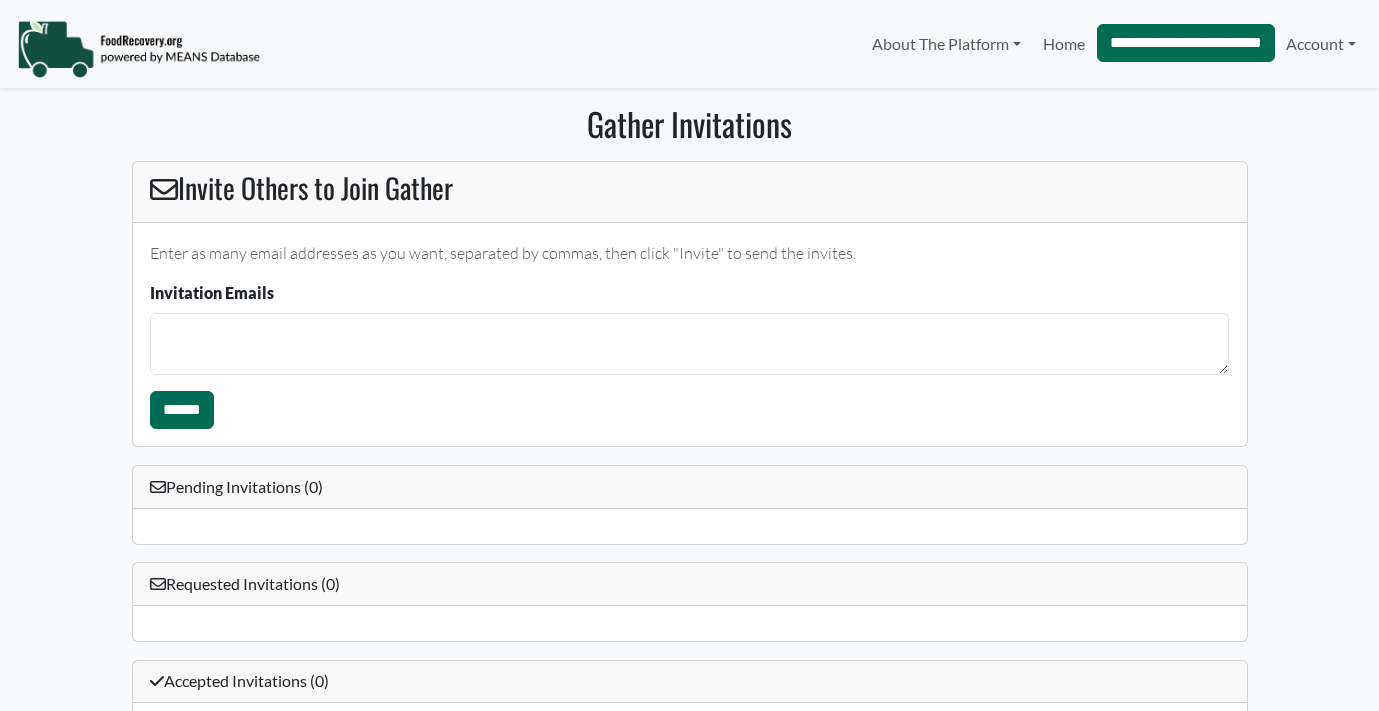 scroll, scrollTop: 0, scrollLeft: 0, axis: both 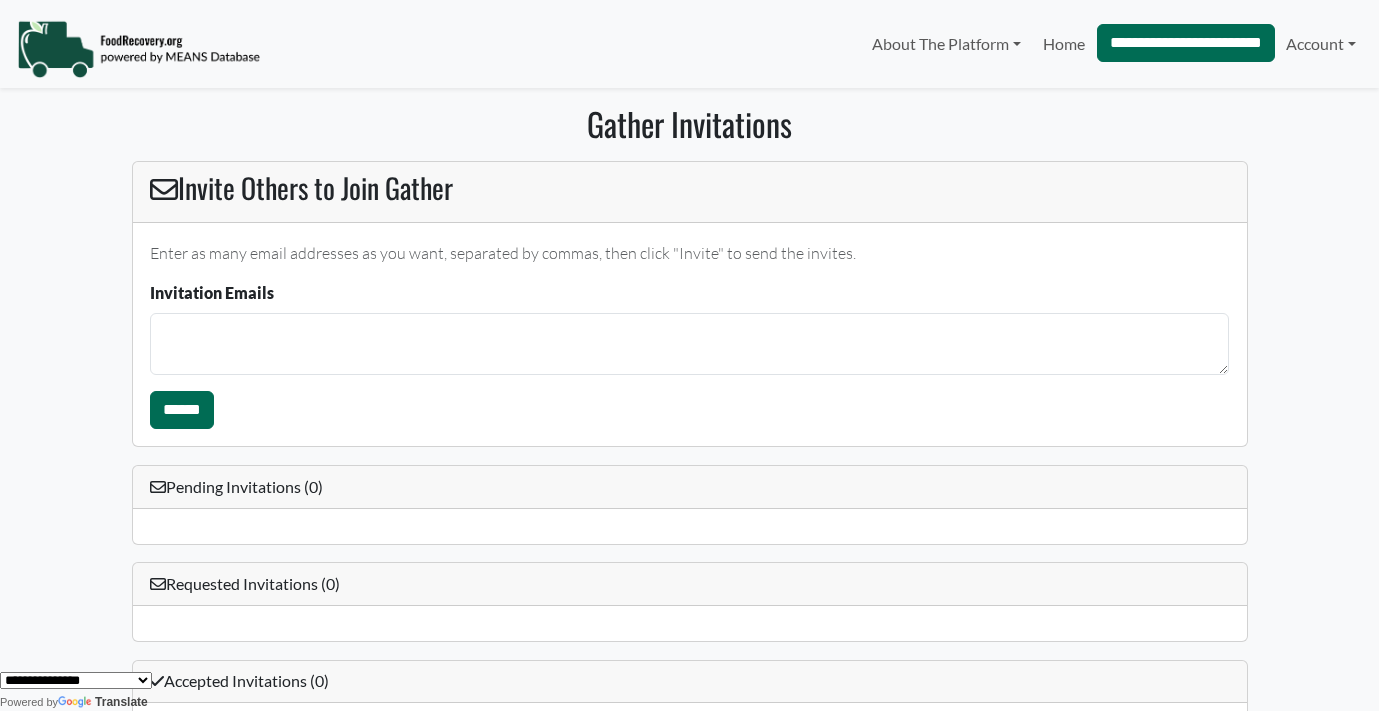 click at bounding box center [138, 49] 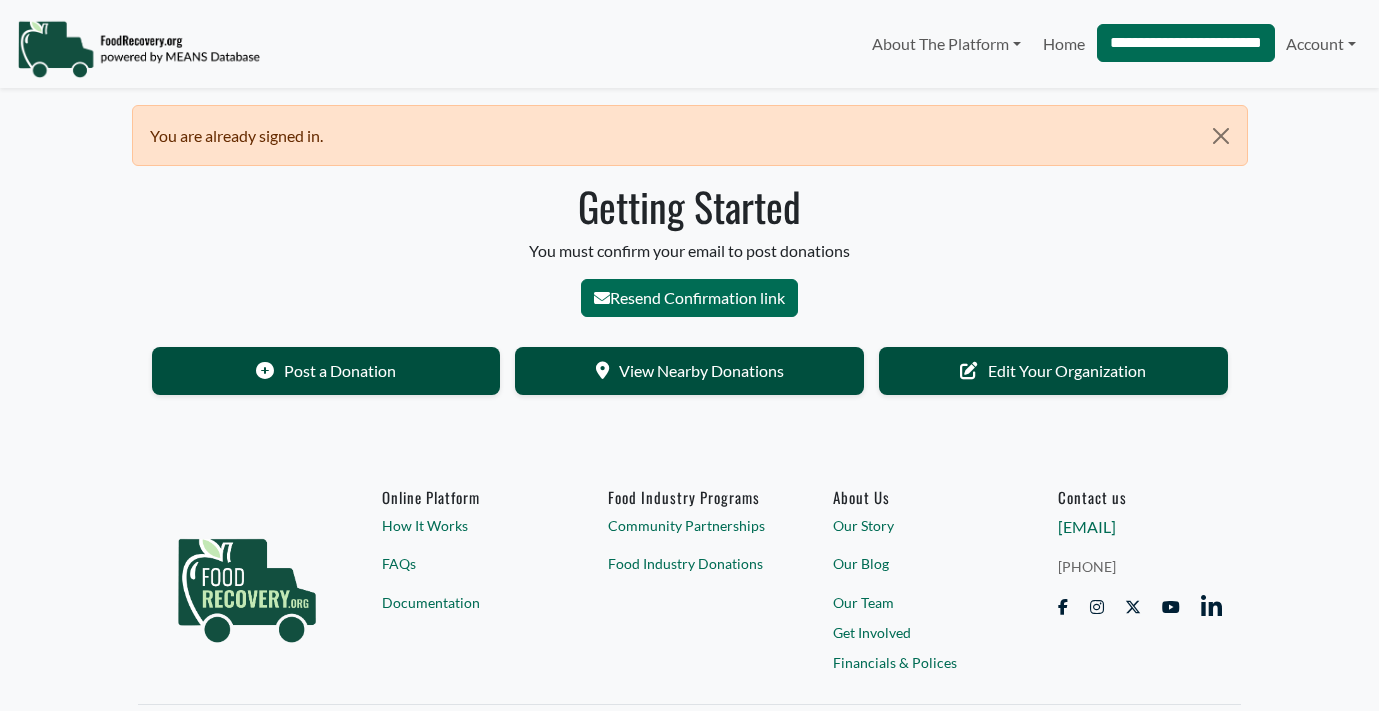 scroll, scrollTop: 0, scrollLeft: 0, axis: both 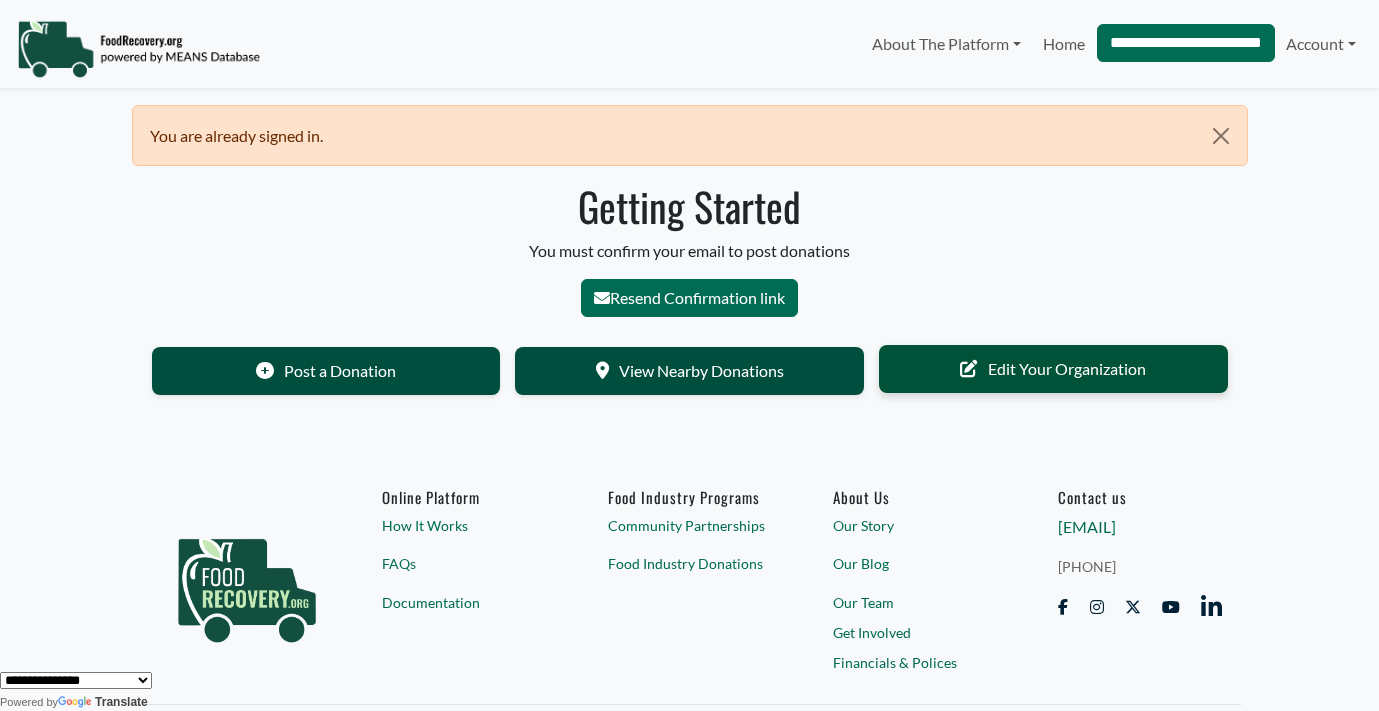 click on "Edit Your Organization" at bounding box center [1053, 369] 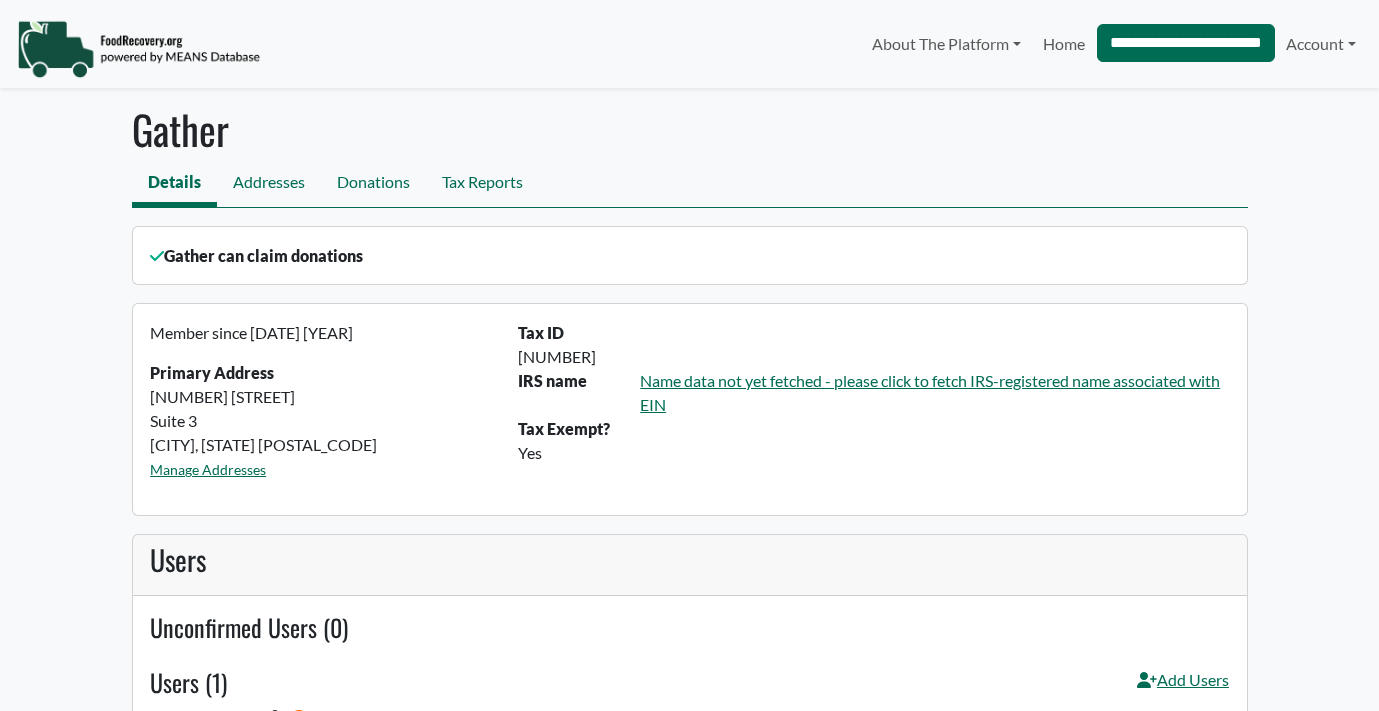 scroll, scrollTop: 0, scrollLeft: 0, axis: both 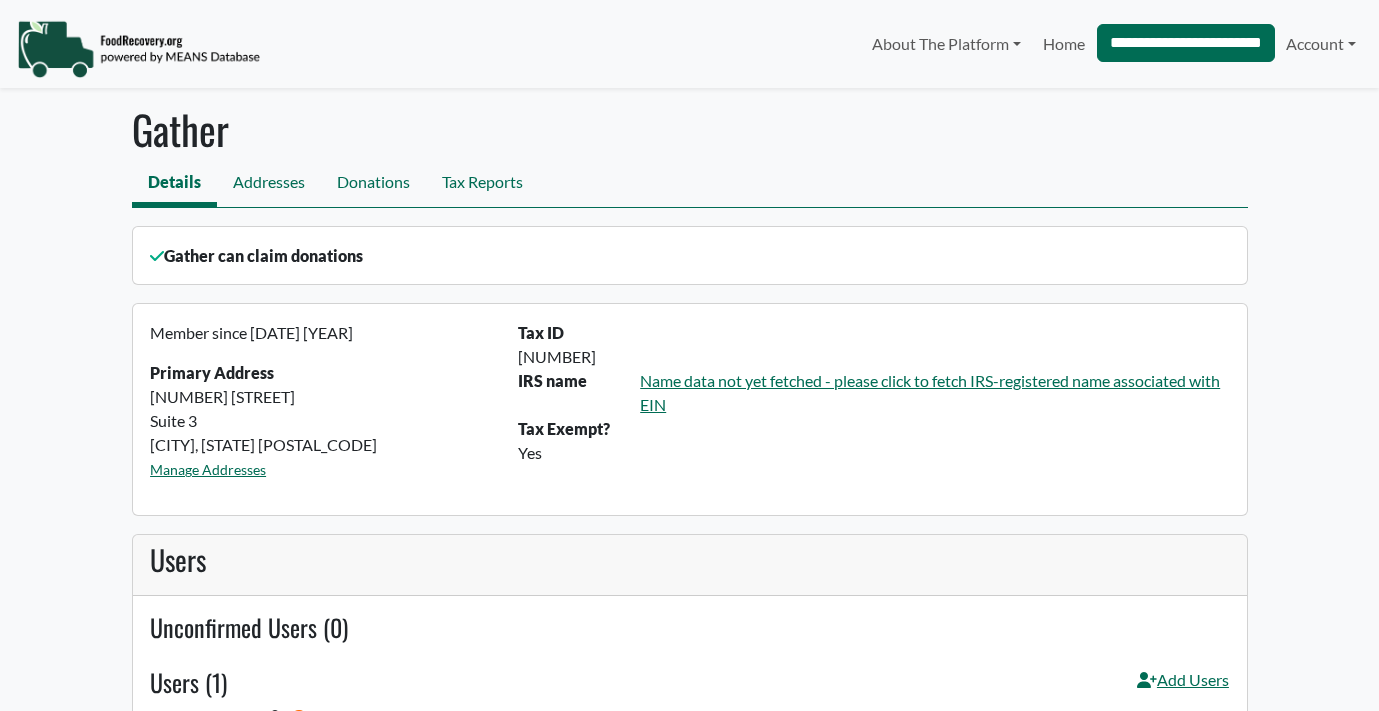 select 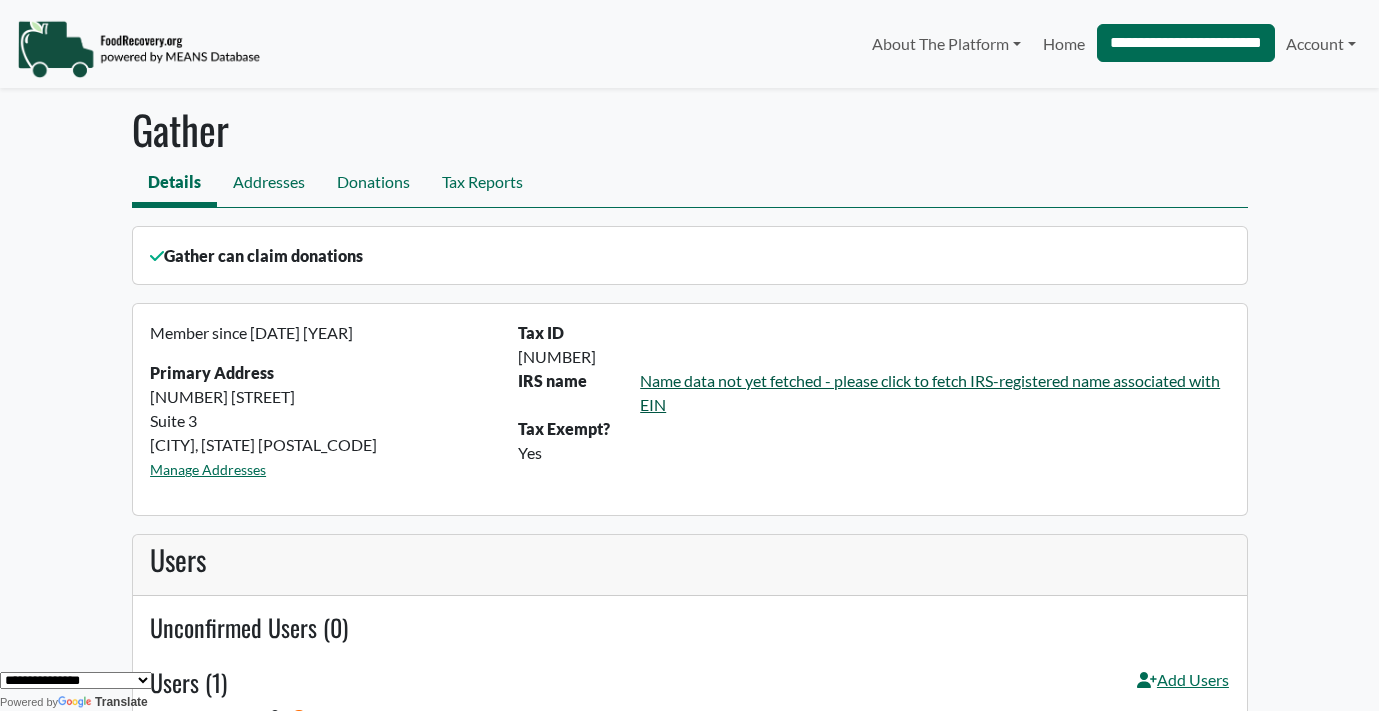 click on "Name data not yet fetched - please click to fetch IRS-registered name associated with EIN" at bounding box center [930, 392] 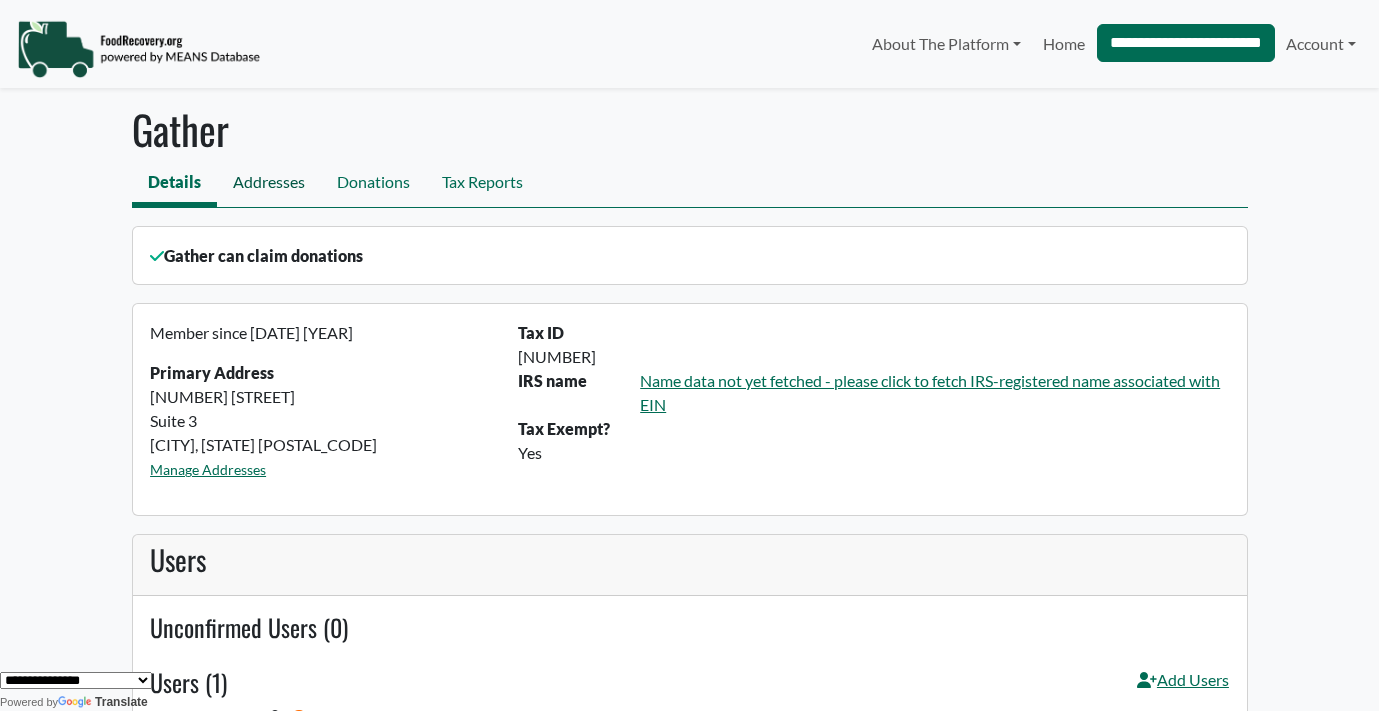 click on "Addresses" at bounding box center [269, 184] 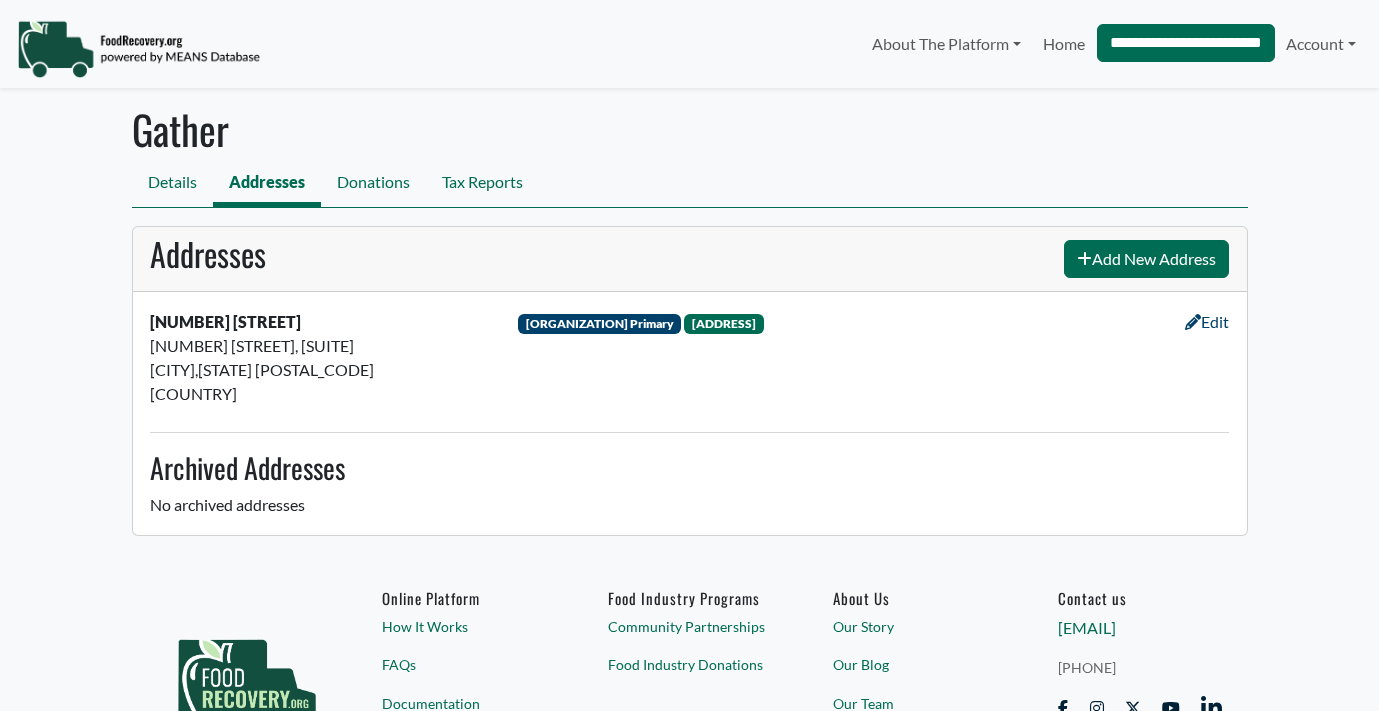 scroll, scrollTop: 0, scrollLeft: 0, axis: both 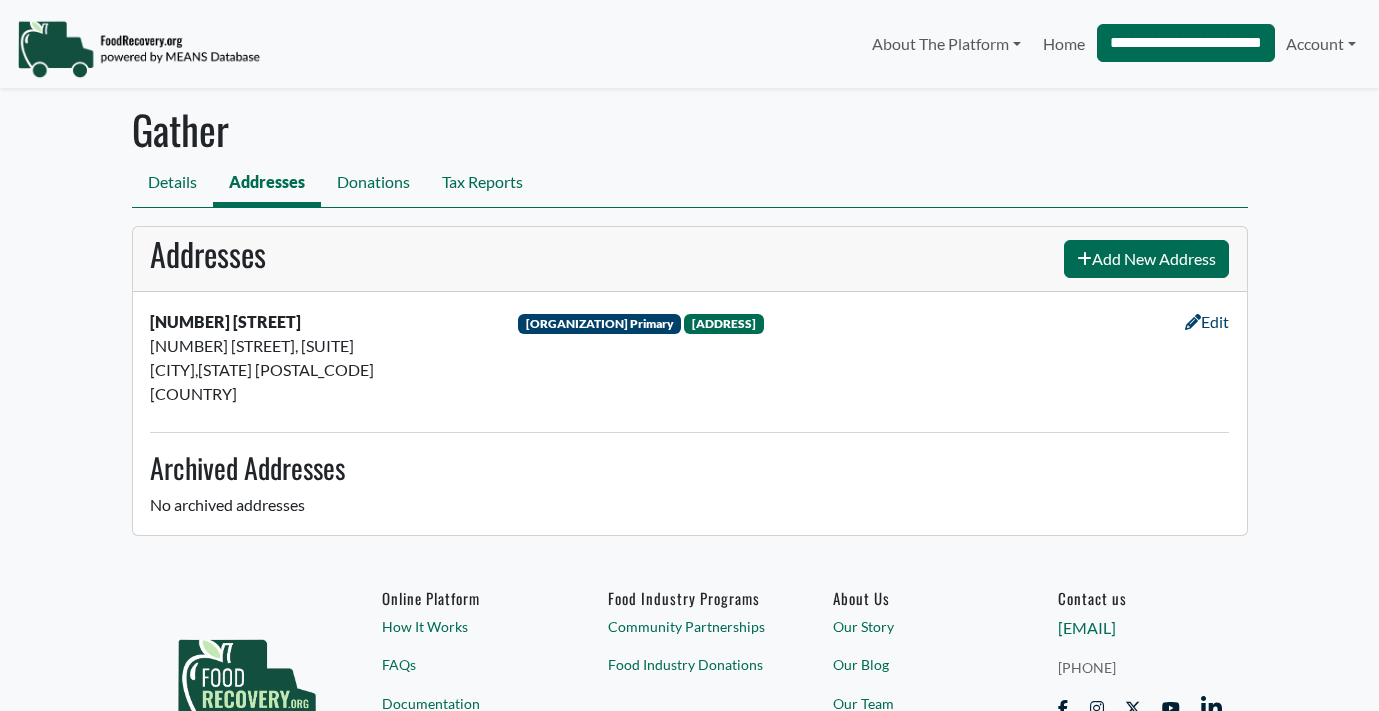 select 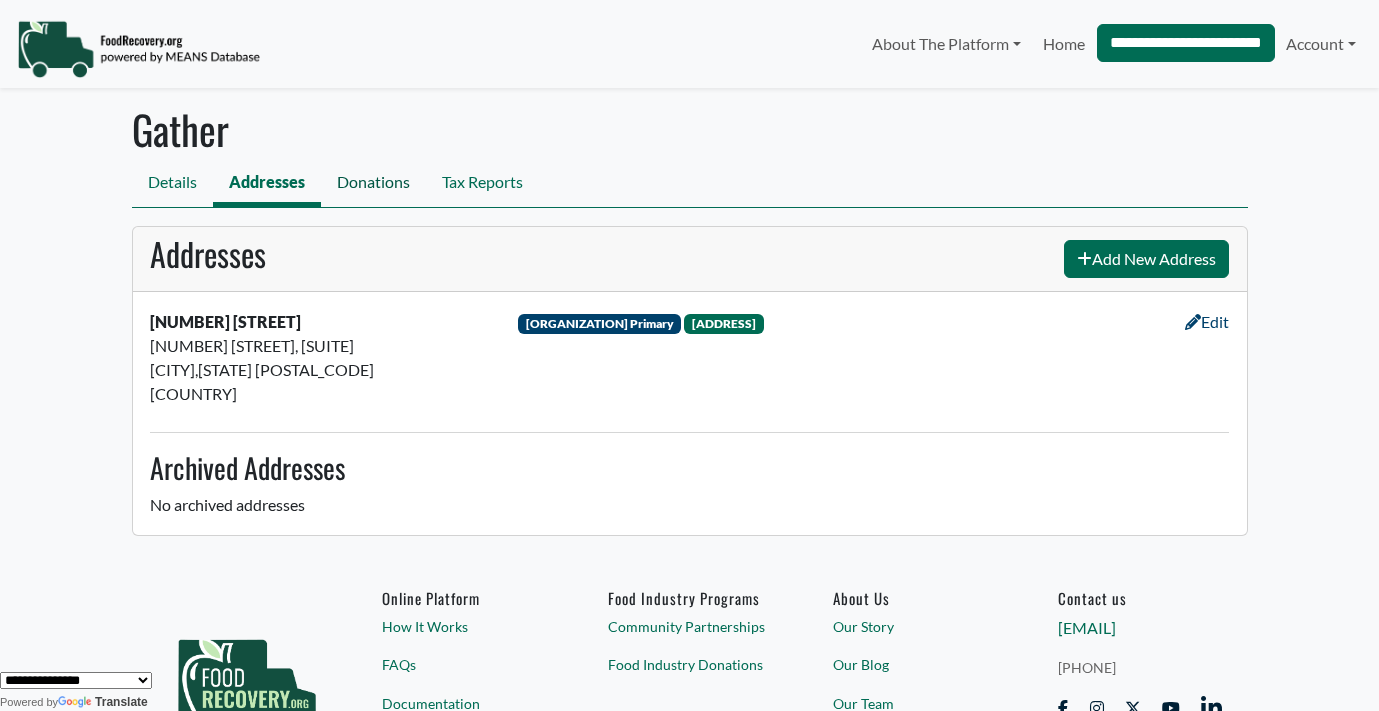 click on "Donations" at bounding box center [373, 184] 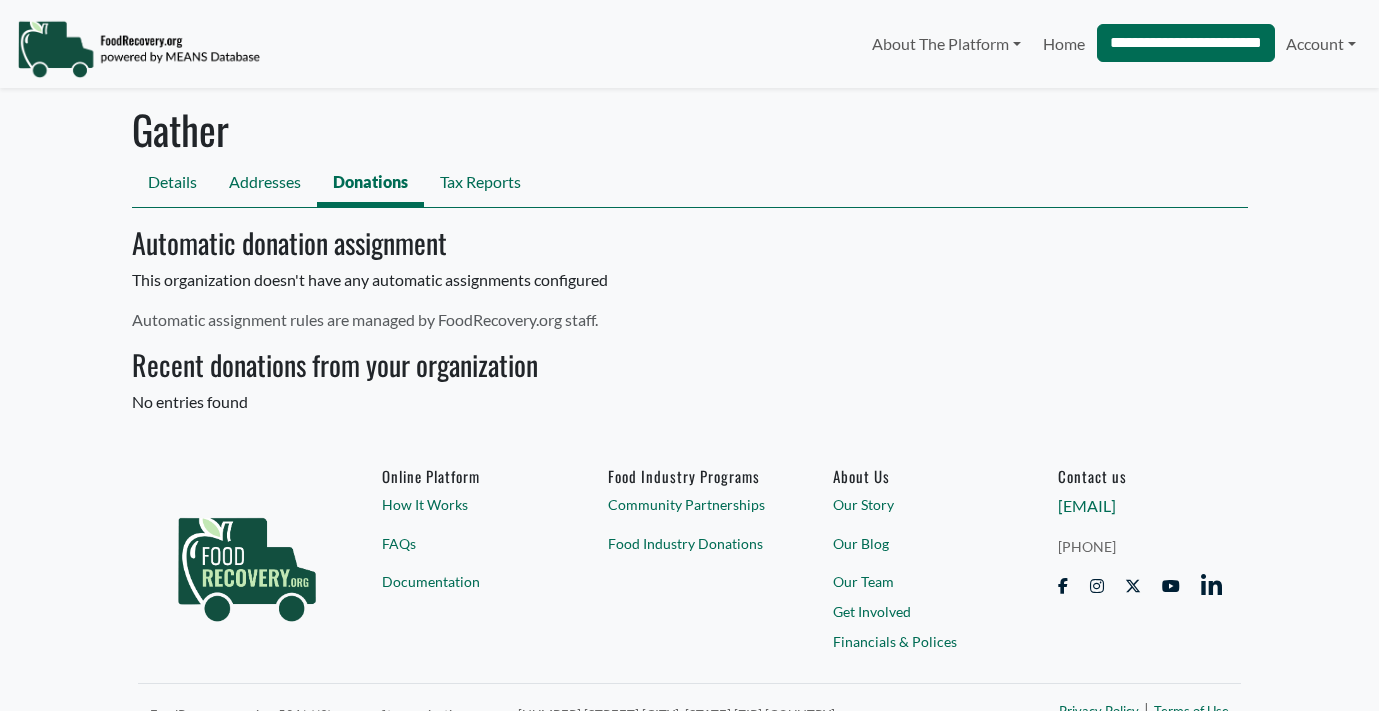 scroll, scrollTop: 0, scrollLeft: 0, axis: both 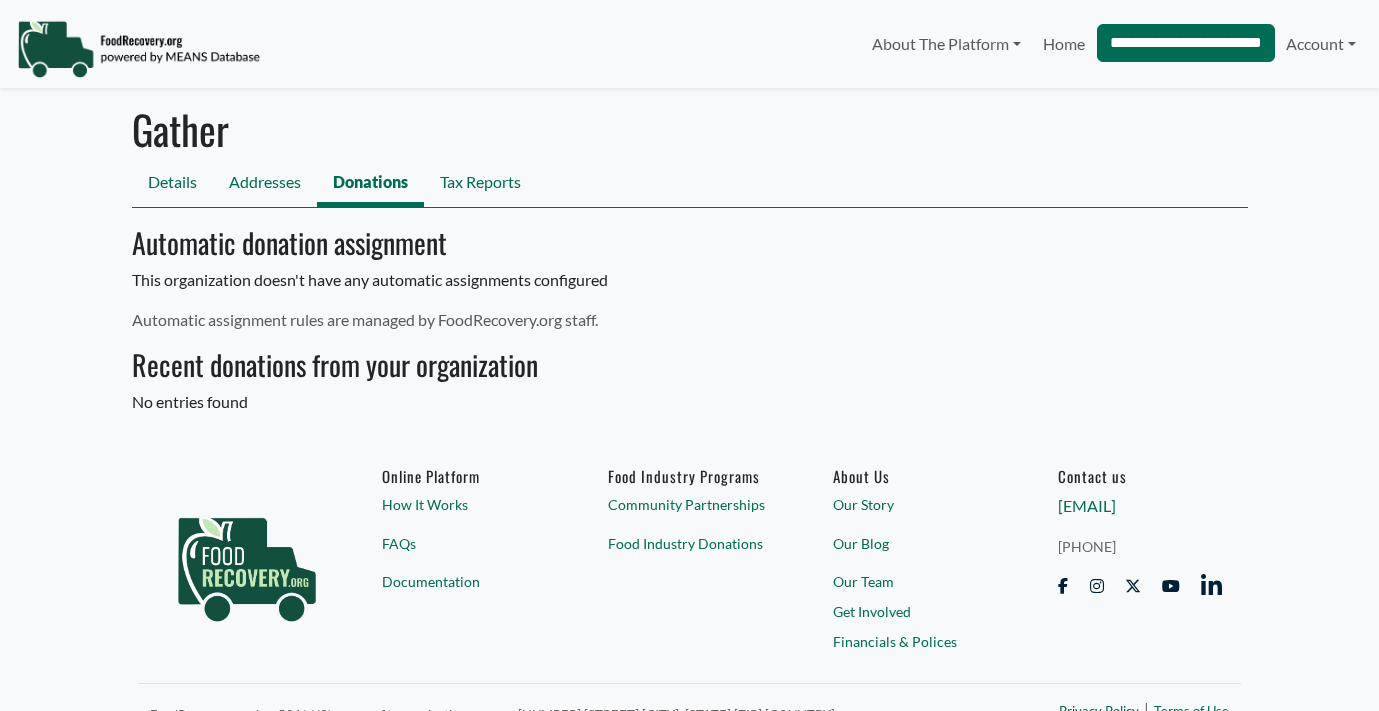 select 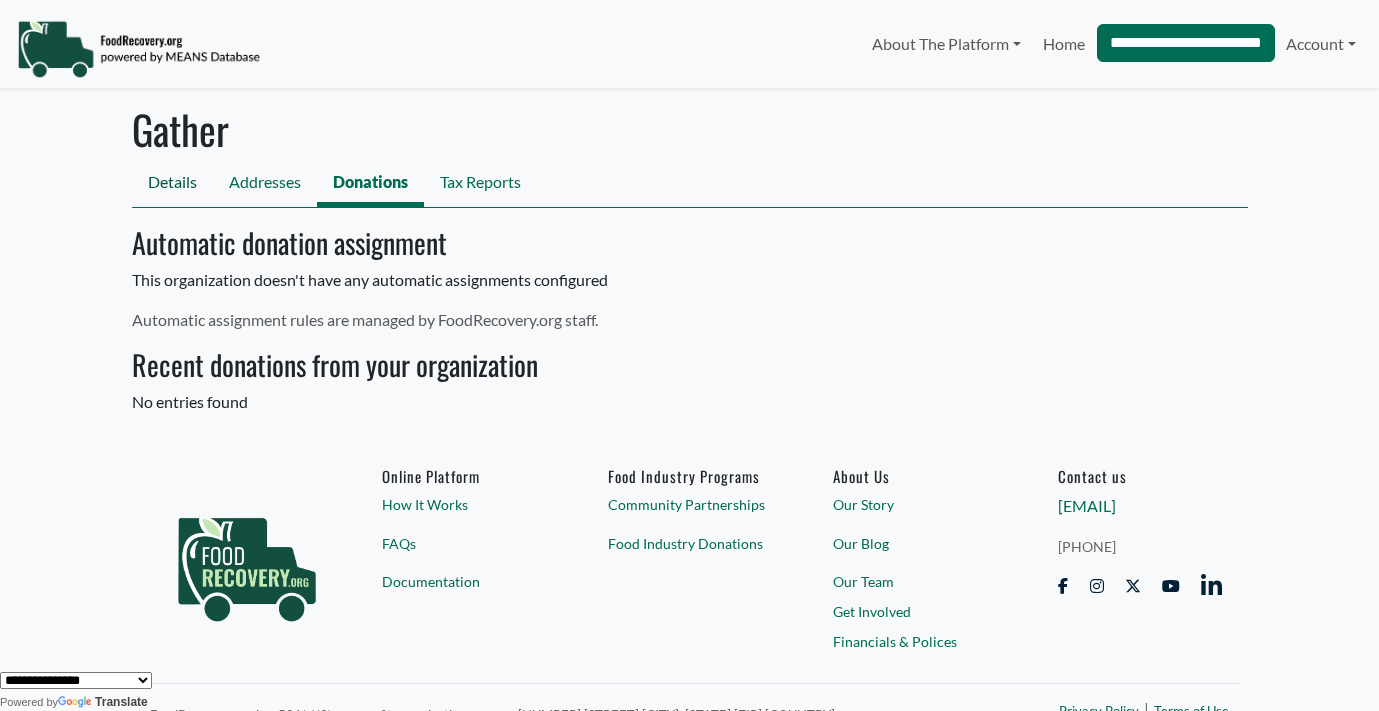 click on "Details" at bounding box center (172, 184) 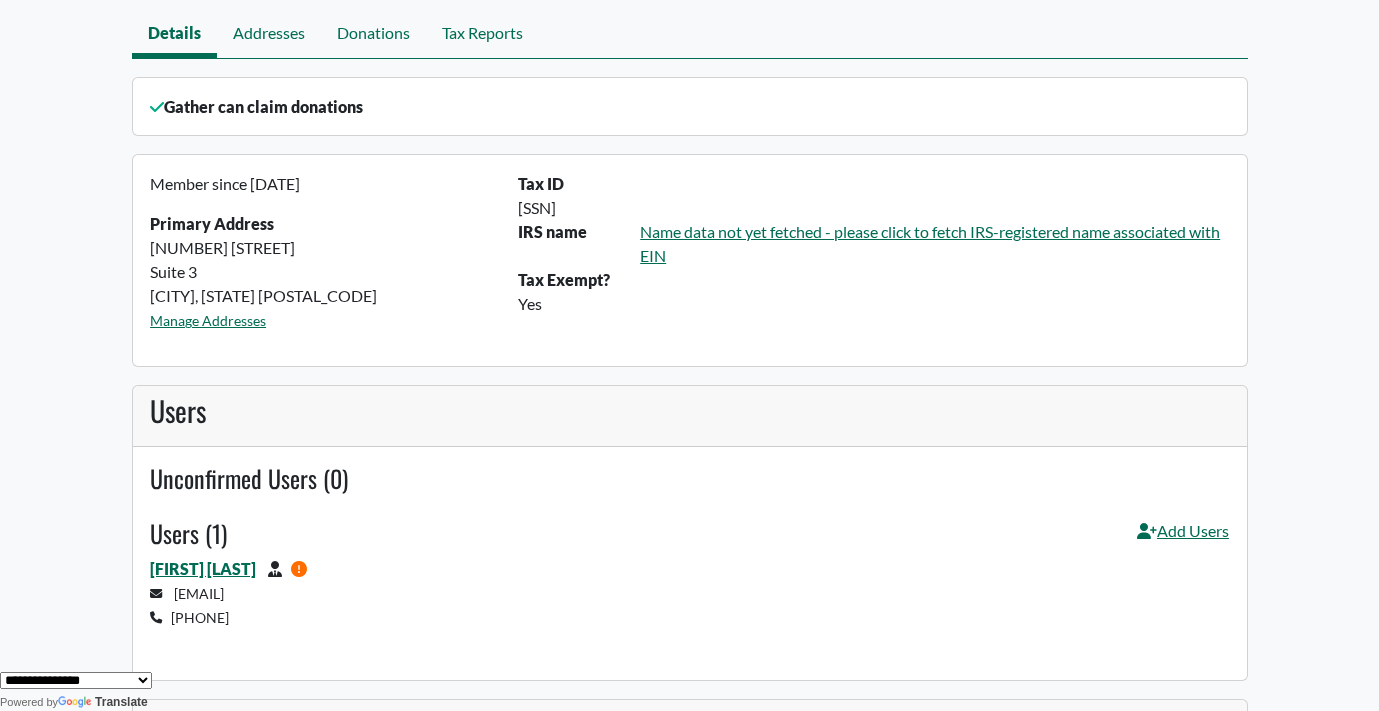 scroll, scrollTop: 0, scrollLeft: 0, axis: both 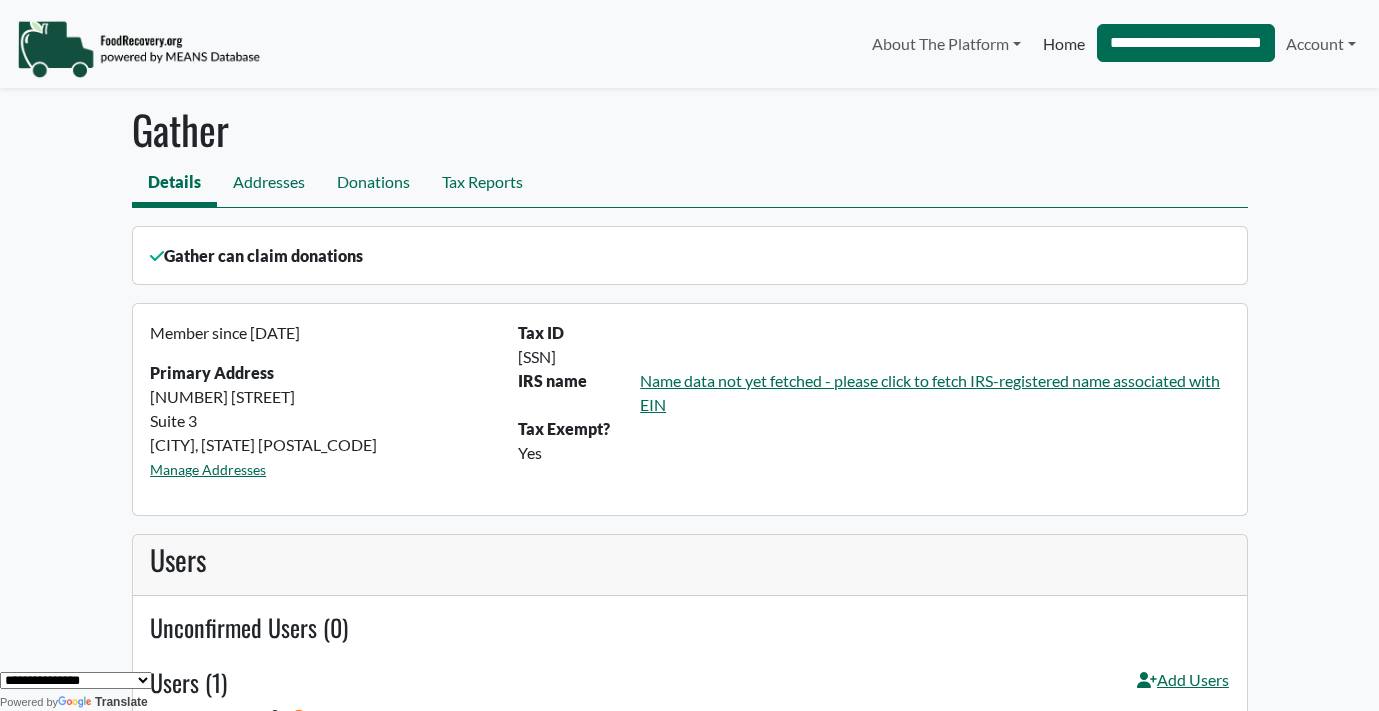 click on "Home" at bounding box center (1064, 44) 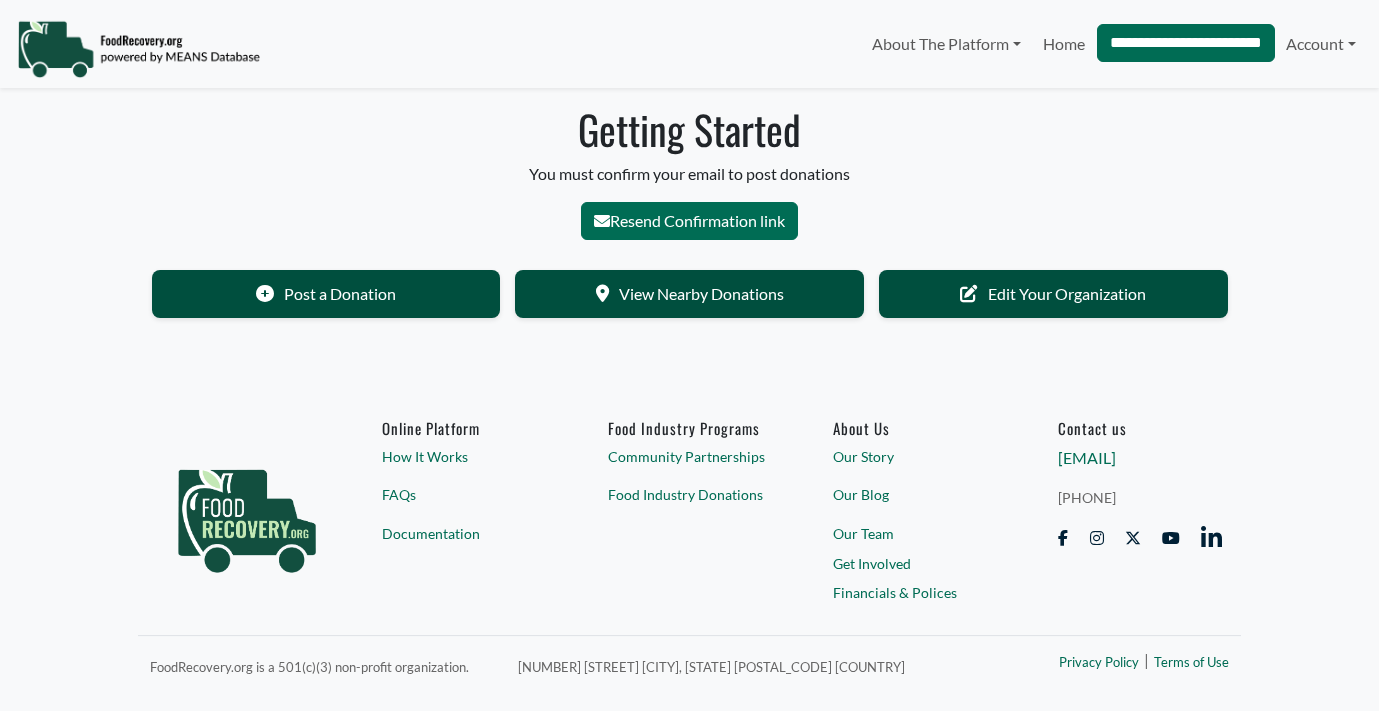 scroll, scrollTop: 0, scrollLeft: 0, axis: both 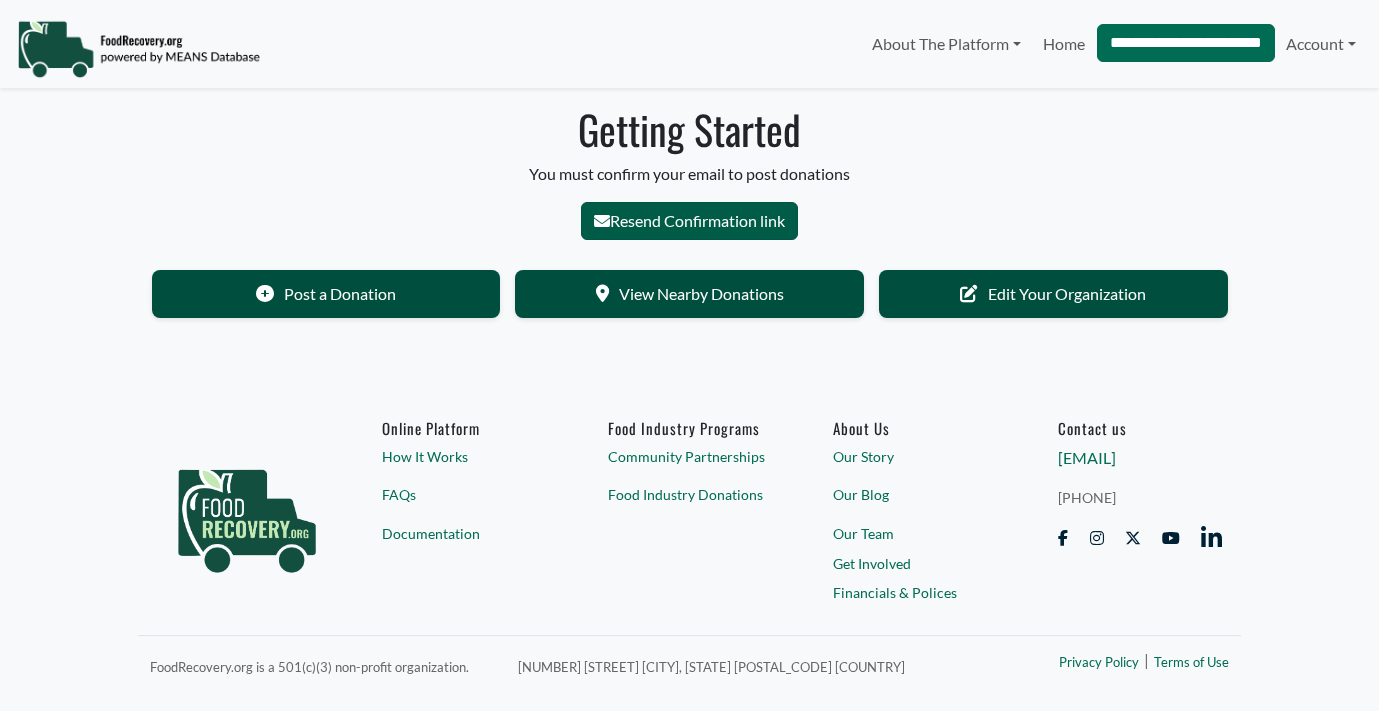 select 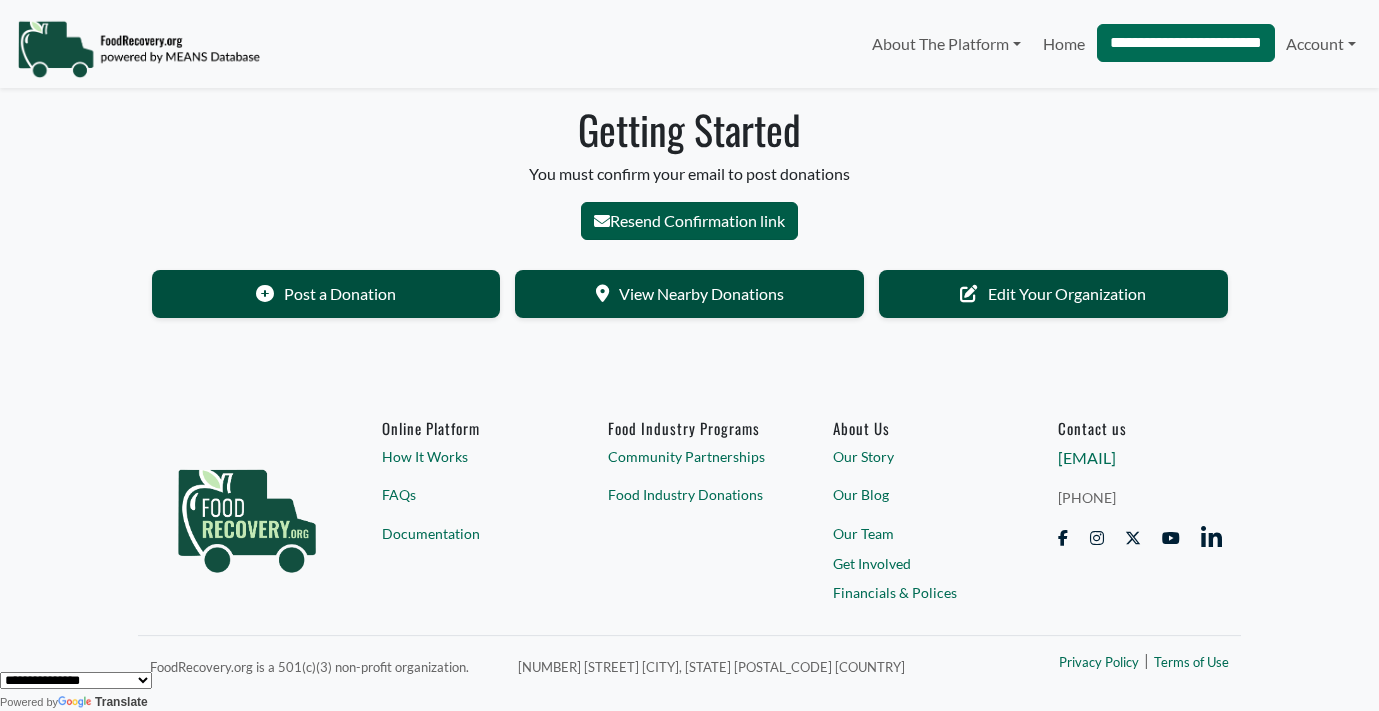 click on "Resend Confirmation link" at bounding box center [689, 221] 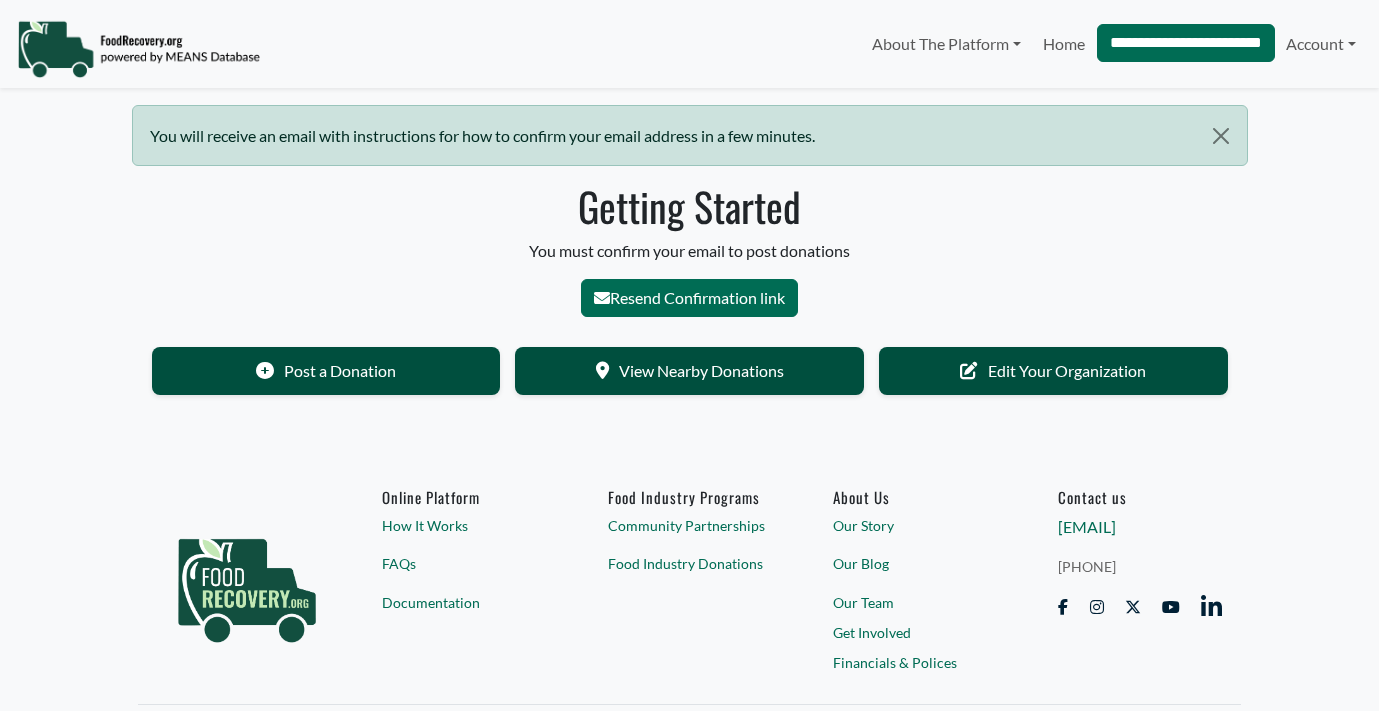 scroll, scrollTop: 0, scrollLeft: 0, axis: both 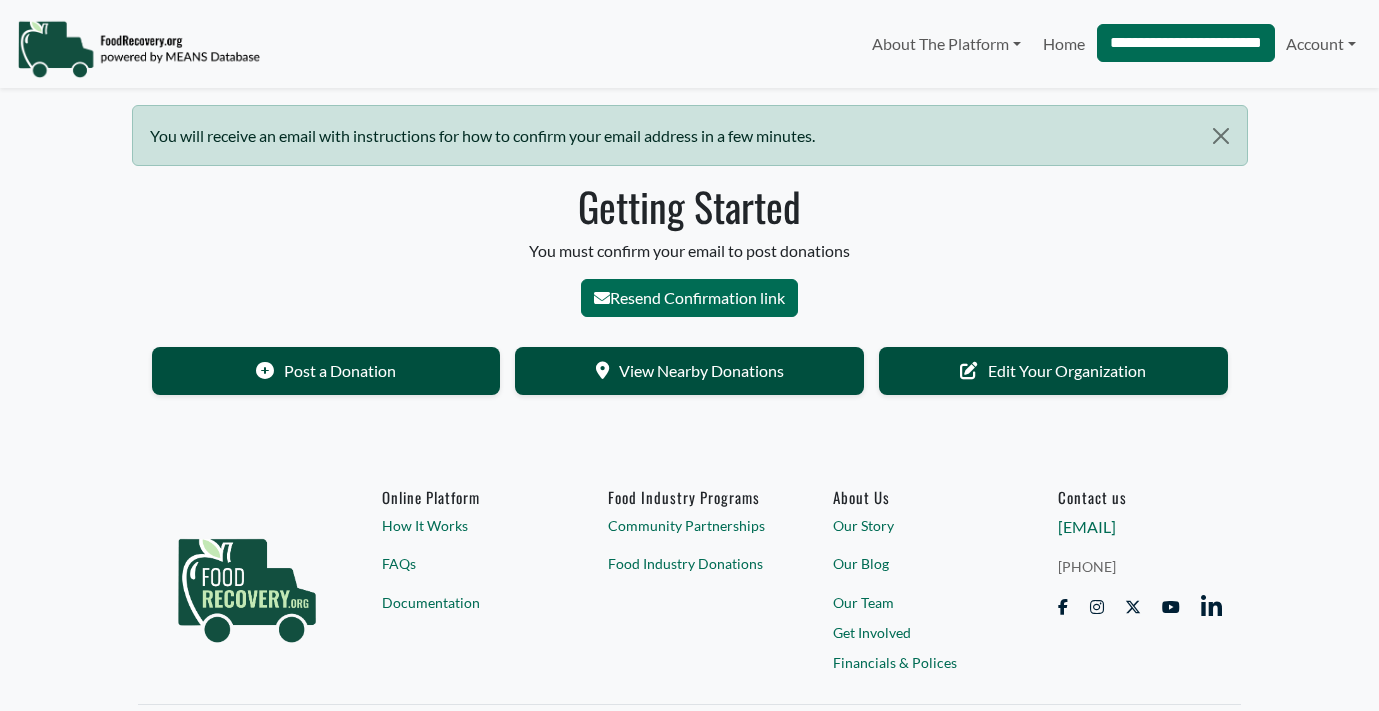 select 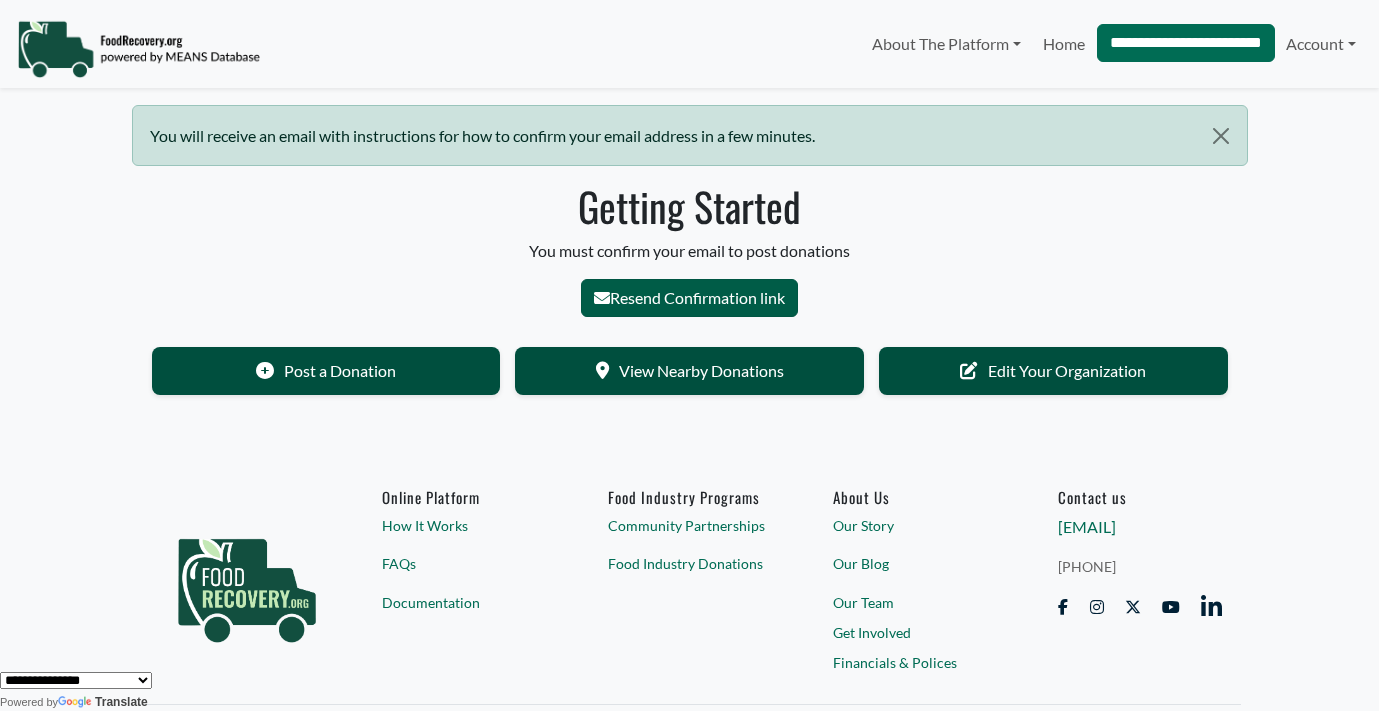 click on "Resend Confirmation link" at bounding box center [689, 298] 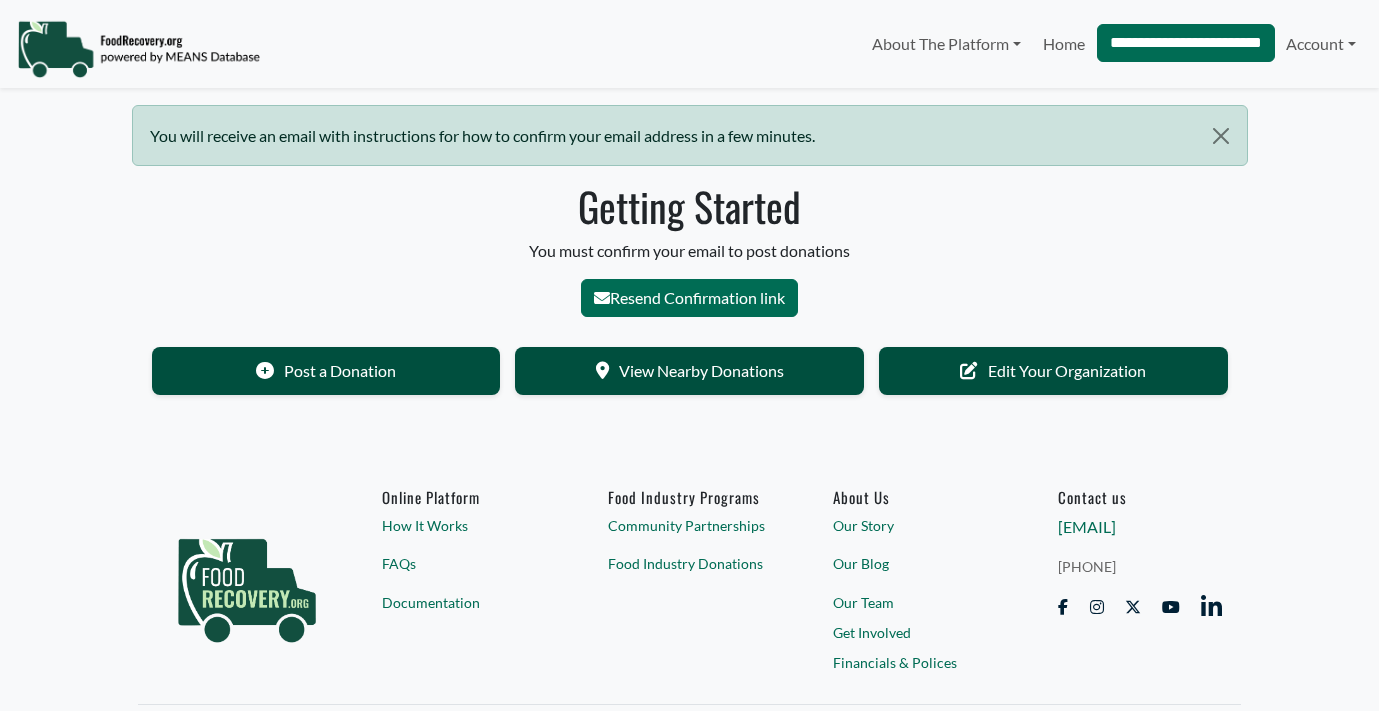 scroll, scrollTop: 0, scrollLeft: 0, axis: both 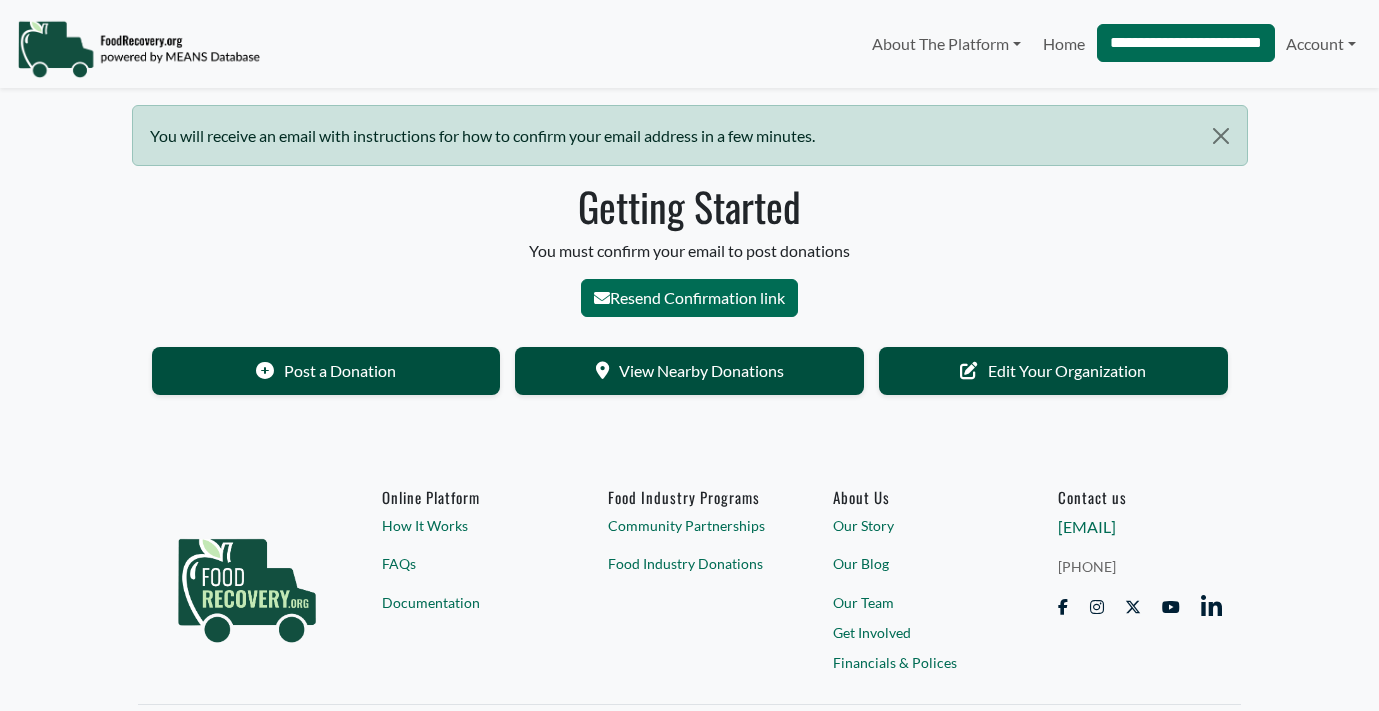 select 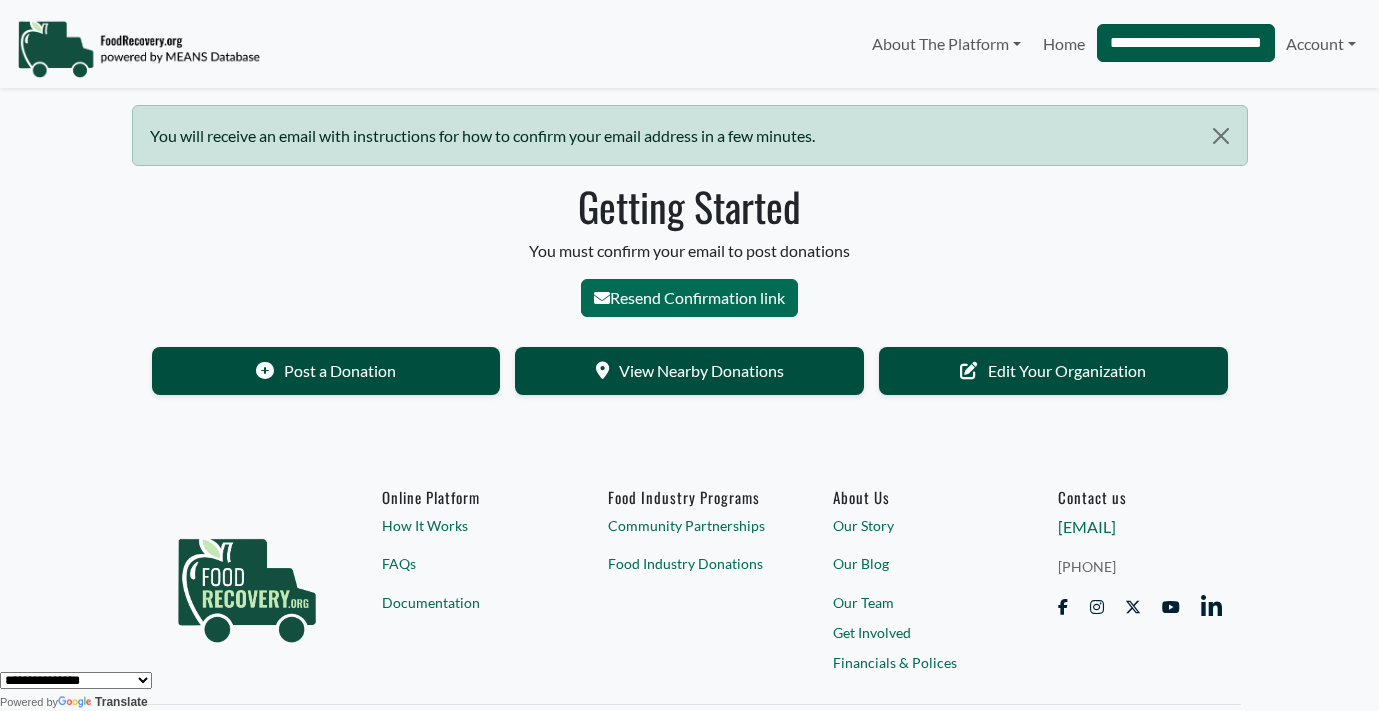 click on "**********" at bounding box center [1186, 43] 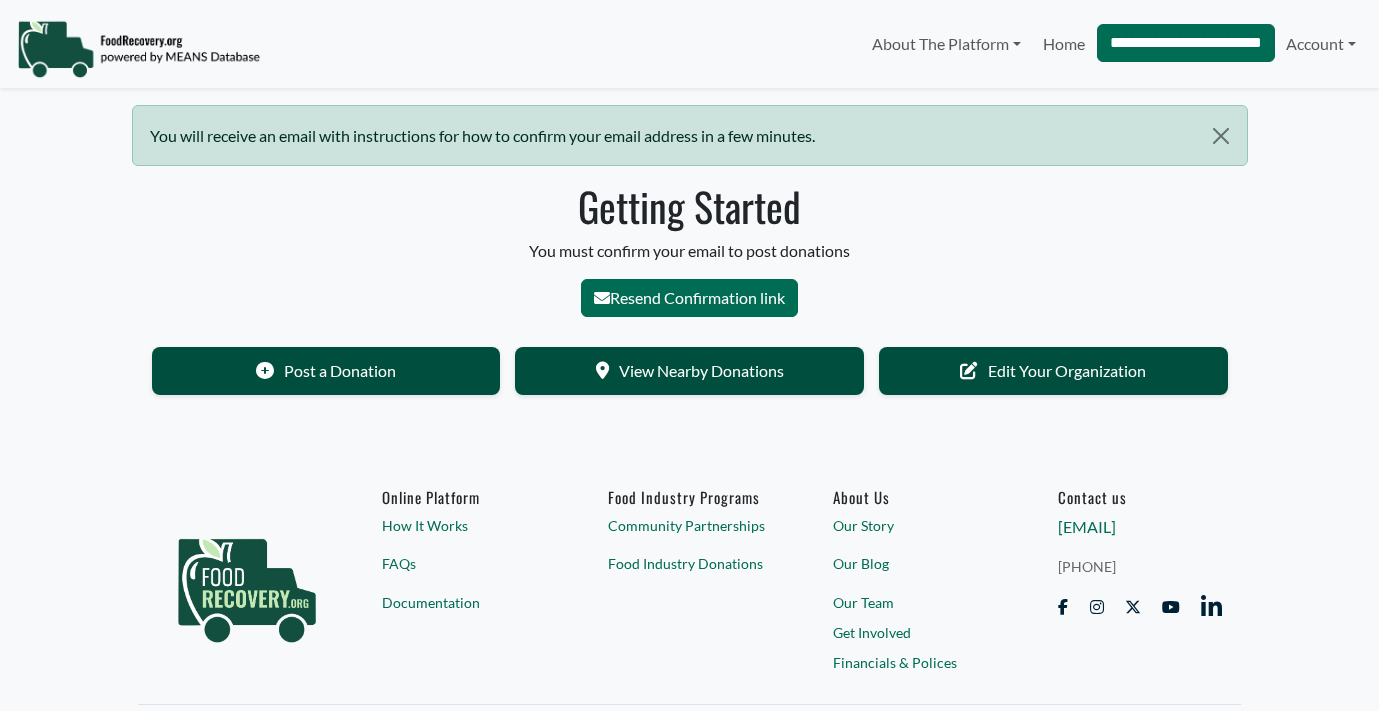 scroll, scrollTop: 0, scrollLeft: 0, axis: both 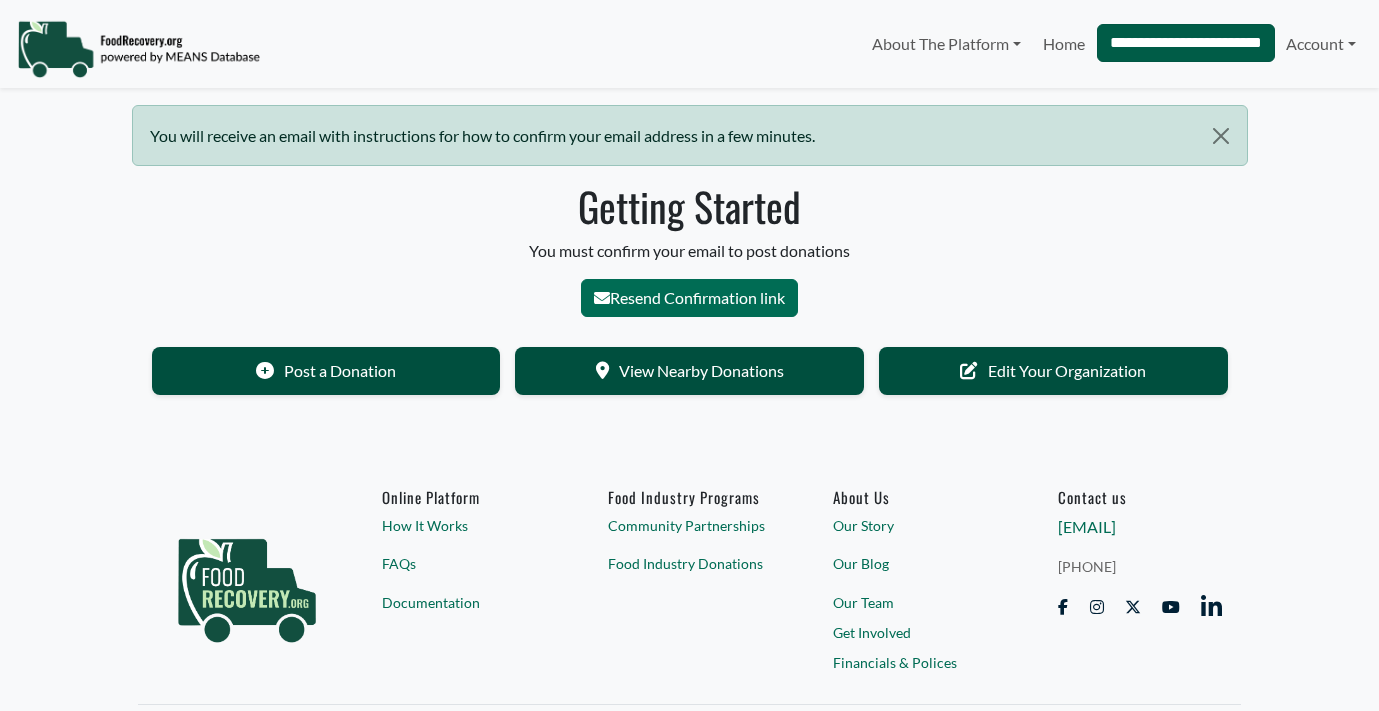 select 